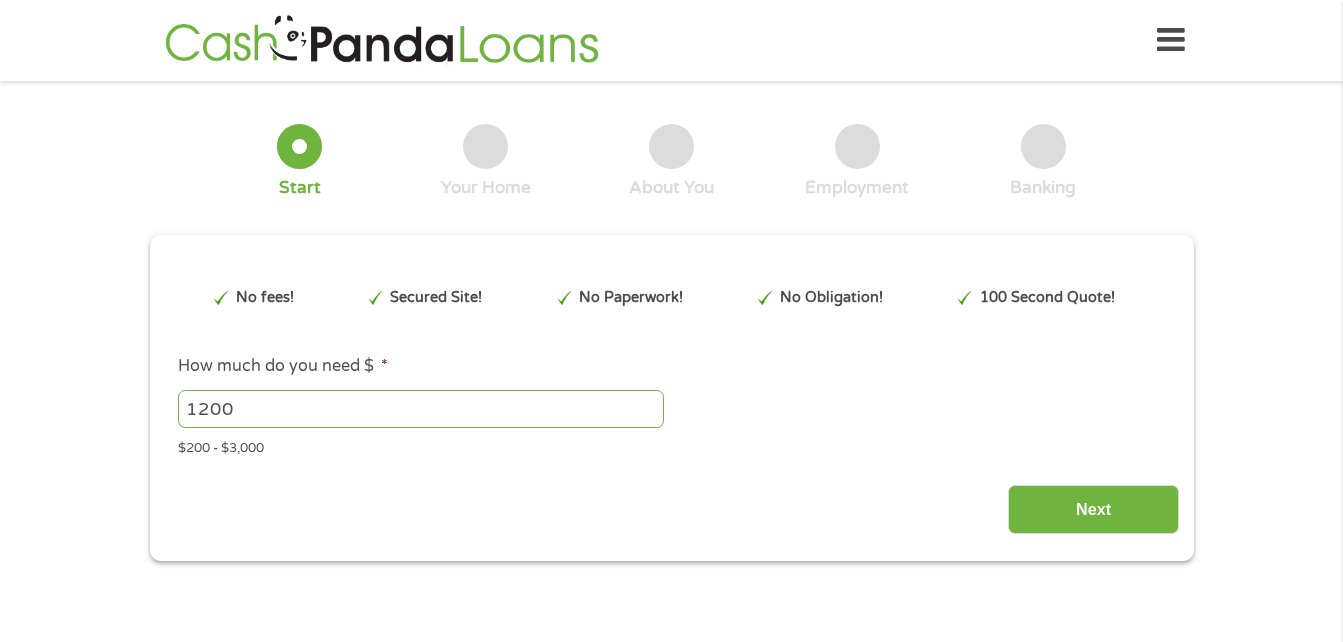 scroll, scrollTop: 0, scrollLeft: 0, axis: both 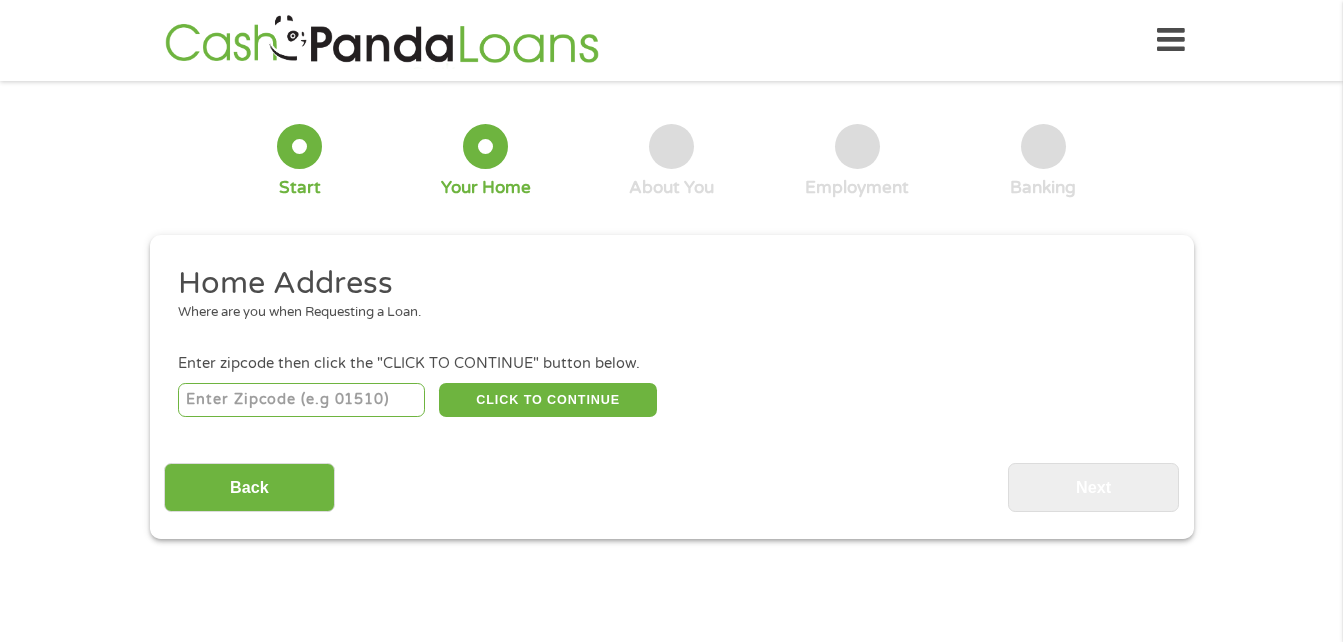 click at bounding box center (301, 400) 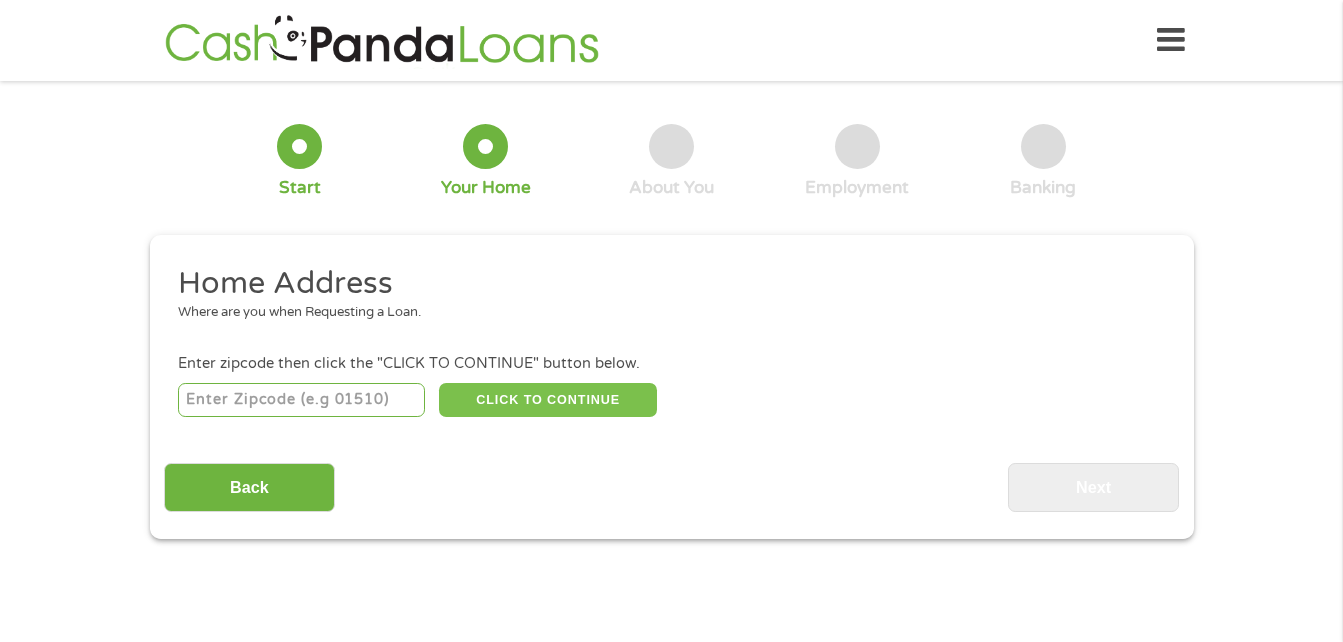 click on "CLICK TO CONTINUE" at bounding box center [548, 400] 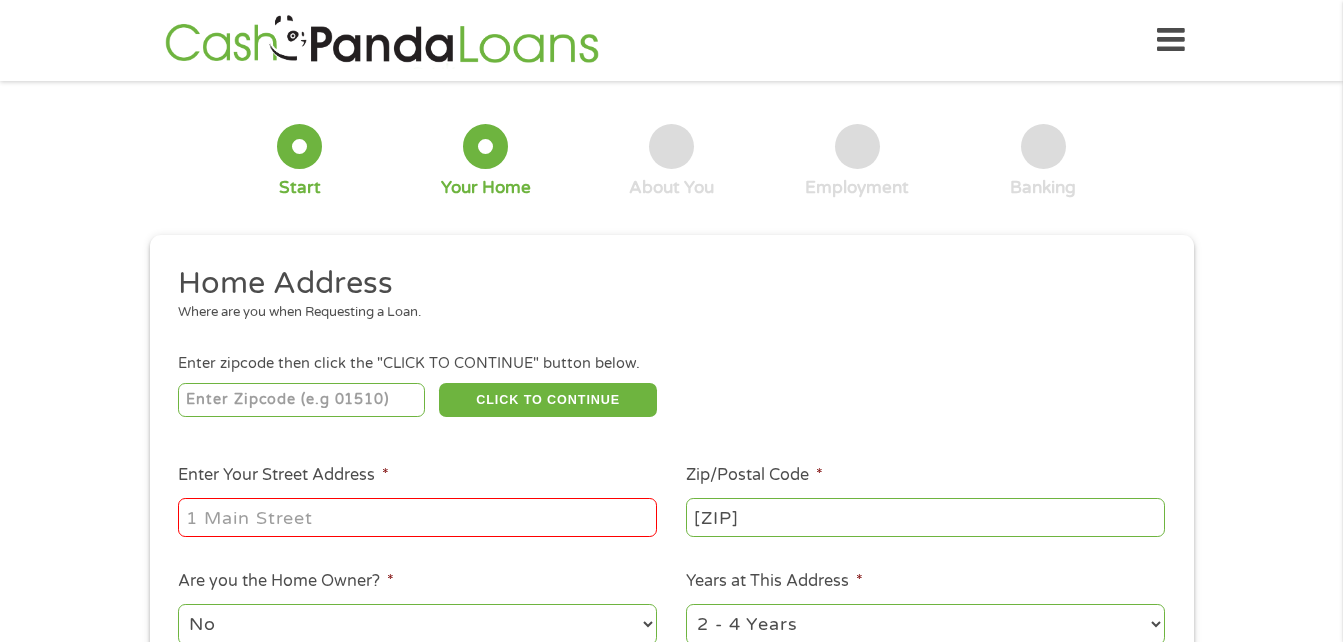 click on "Enter Your Street Address *" at bounding box center [417, 517] 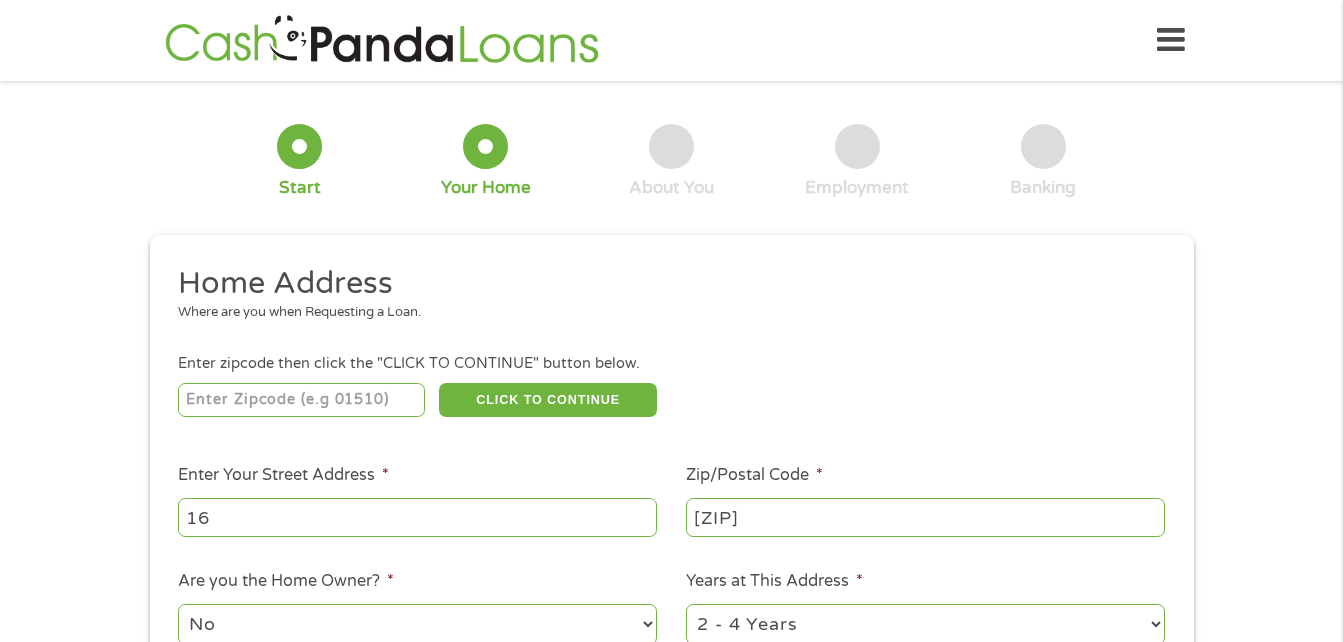 type on "1" 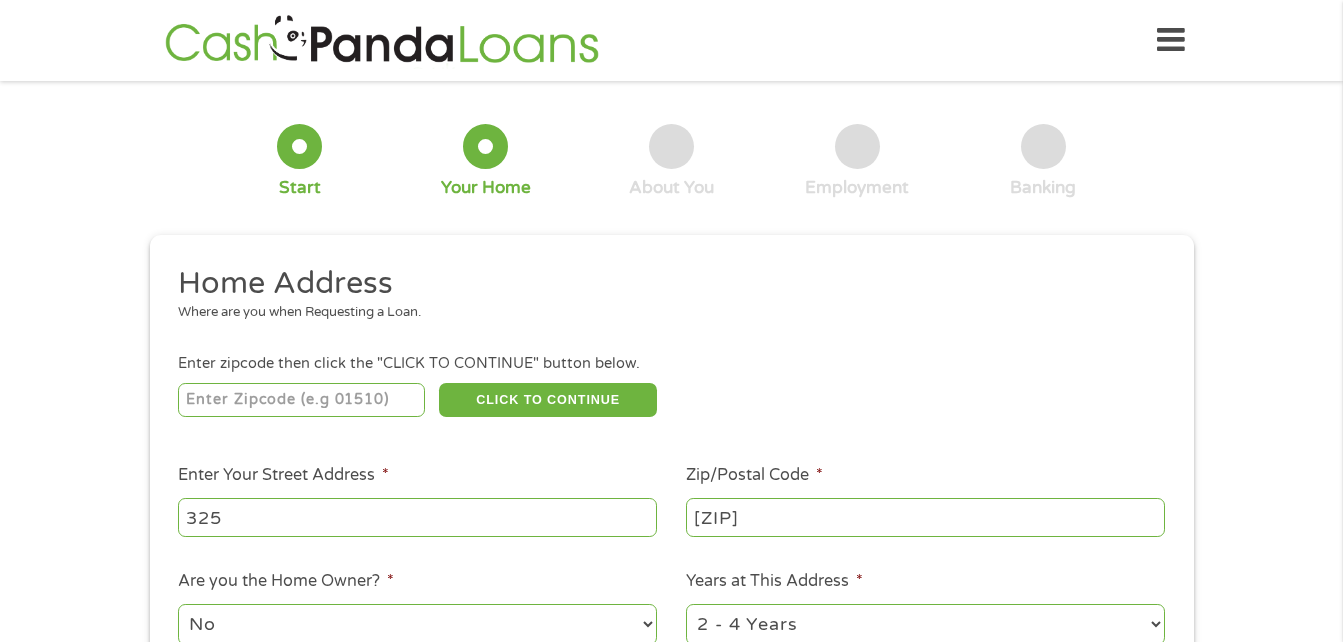 type on "[NUMBER] South Brookfield Road" 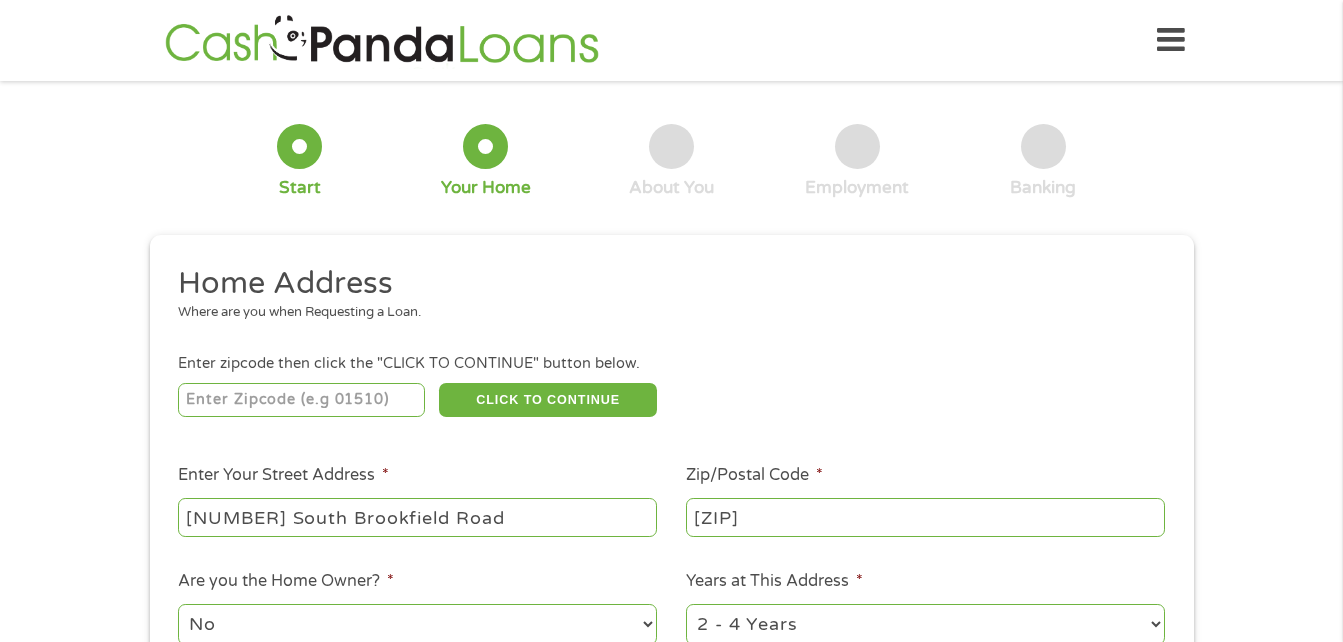click on "[ZIP]" at bounding box center [925, 517] 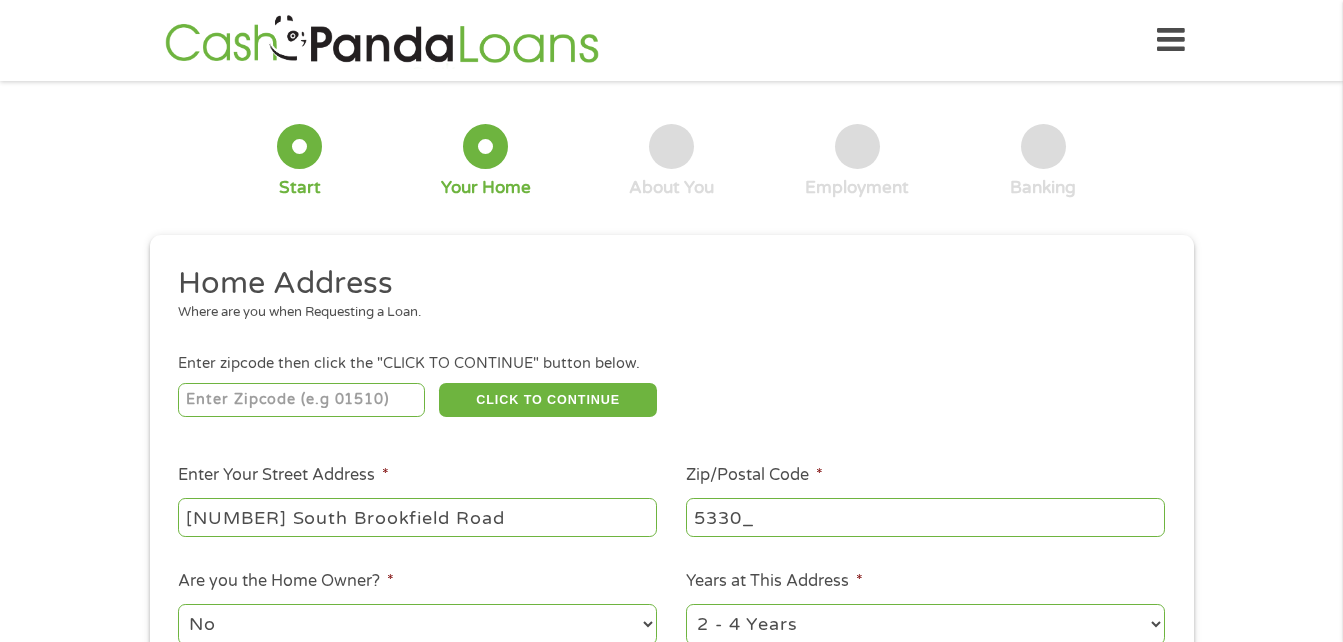 type on "[ZIP]" 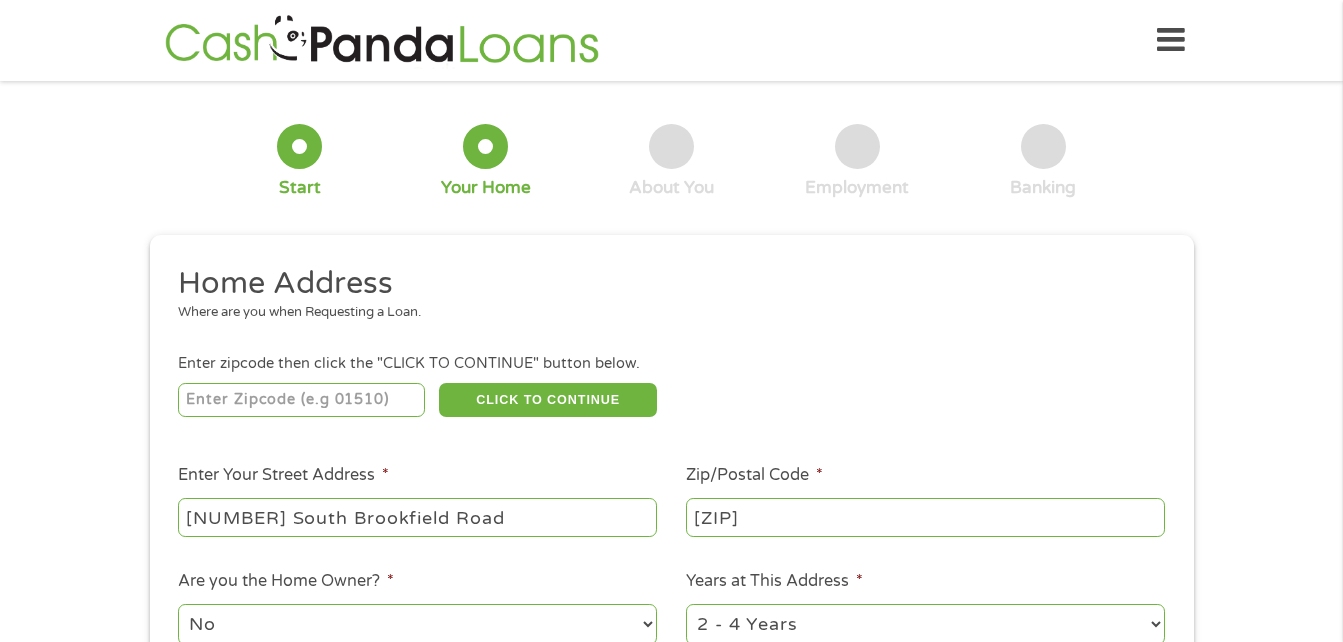 click on "Home Address Where are you when Requesting a Loan.
Enter zipcode then click the "CLICK TO CONTINUE" button below.
[ZIP]
CLICK TO CONTINUE
Please recheck your Zipcode, it seems to be Incorrect Enter Your Street Address * [NUMBER] South Brookfield Road Zip/Postal Code * [ZIP] This field is hidden when viewing the form City * [CITY] This field is hidden when viewing the form State * Alabama Alaska Arizona Arkansas California Colorado Connecticut Delaware Florida Georgia Hawaii Idaho Illinois Indiana Iowa Kansas Kentucky Louisiana Maine Maryland Massachusetts Michigan Minnesota Mississippi Missouri Montana Nebraska Nevada New Hampshire New Jersey New Mexico North Carolina North Dakota Ohio Oklahoma Oregon Pennsylvania Rhode Island South Carolina South Dakota Tennessee Texas Utah Vermont Virginia Washington West Virginia Wisconsin Wyoming Are you the Home Owner? * No Yes Years at This Address * 1 Year or less 1 - 2 Years 2 - 4 Years Over 4 Years Loan Purpose * --- Choose one --- Pay Bills Car Loan" at bounding box center [671, 531] 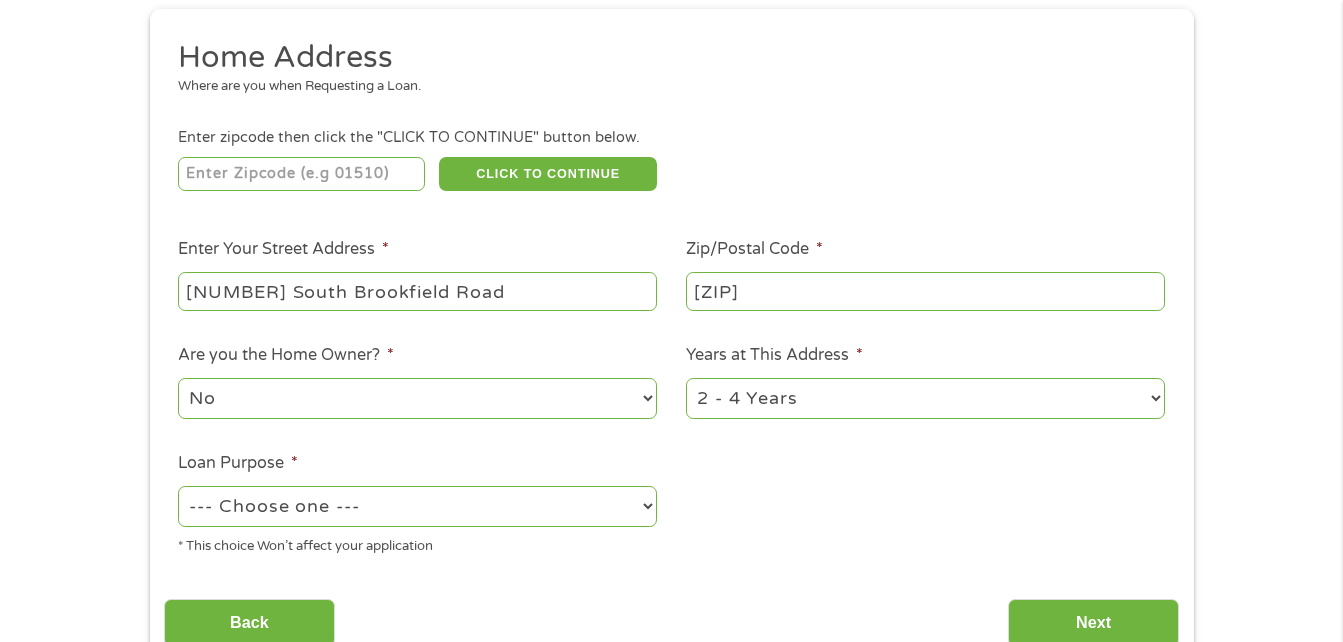 scroll, scrollTop: 320, scrollLeft: 0, axis: vertical 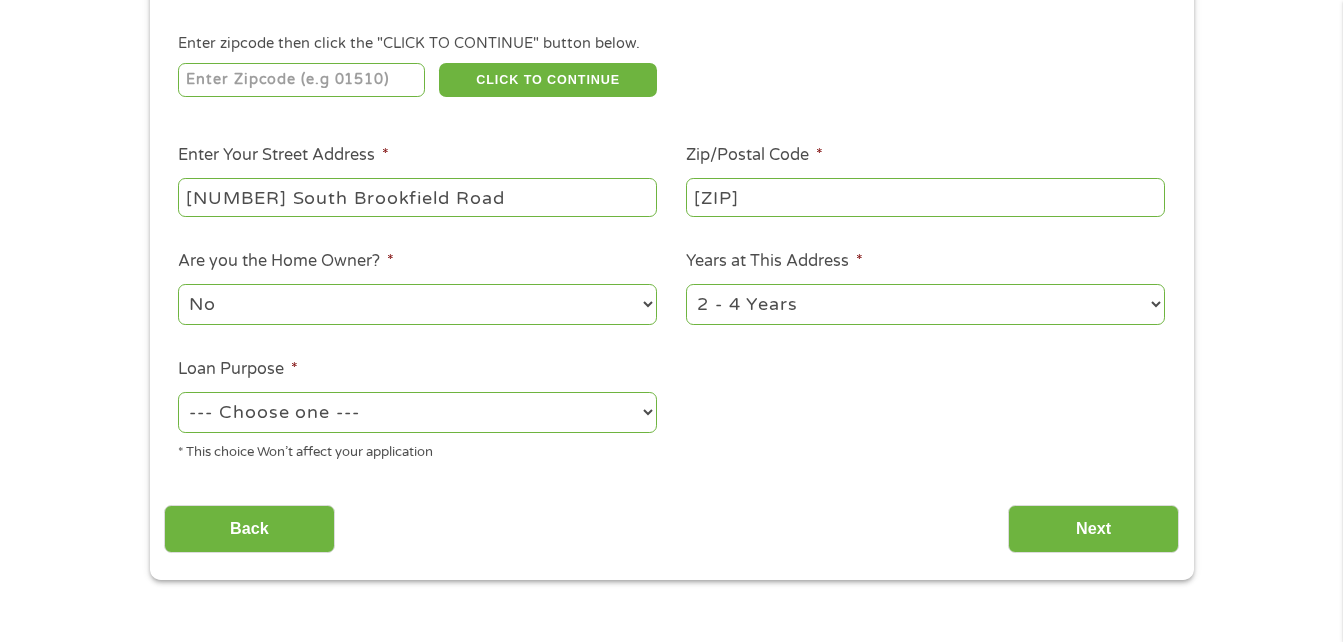 click on "1 Year or less 1 - 2 Years 2 - 4 Years Over 4 Years" at bounding box center [925, 304] 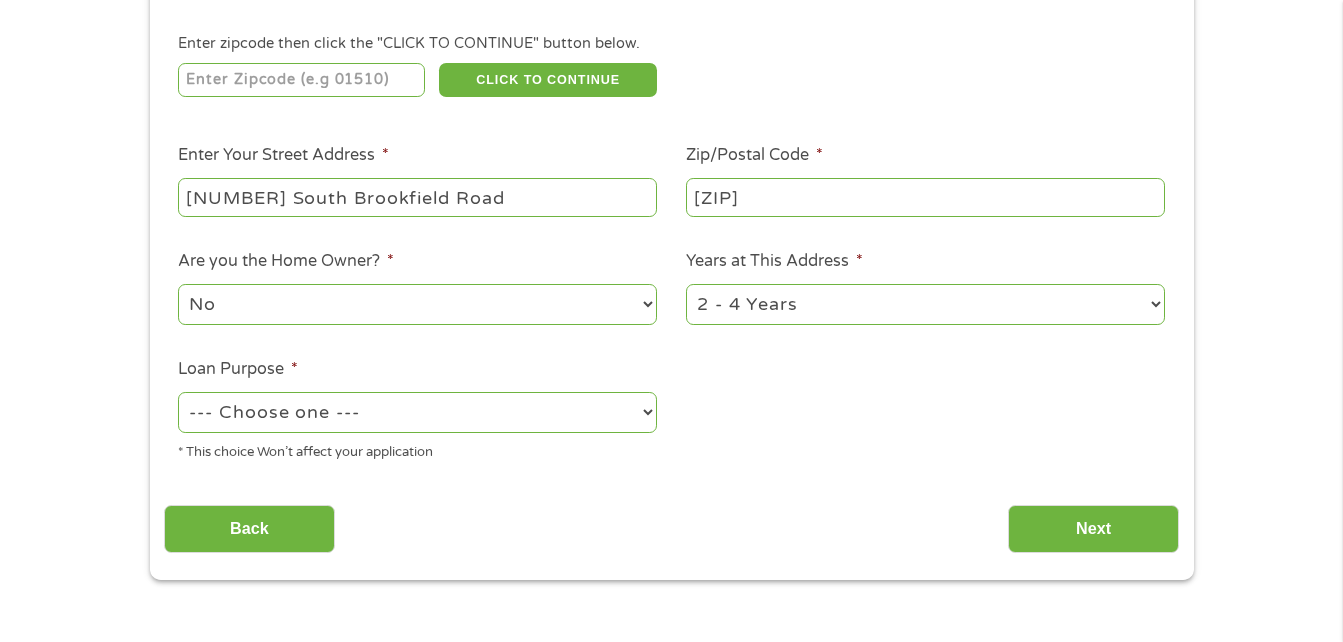 select on "60months" 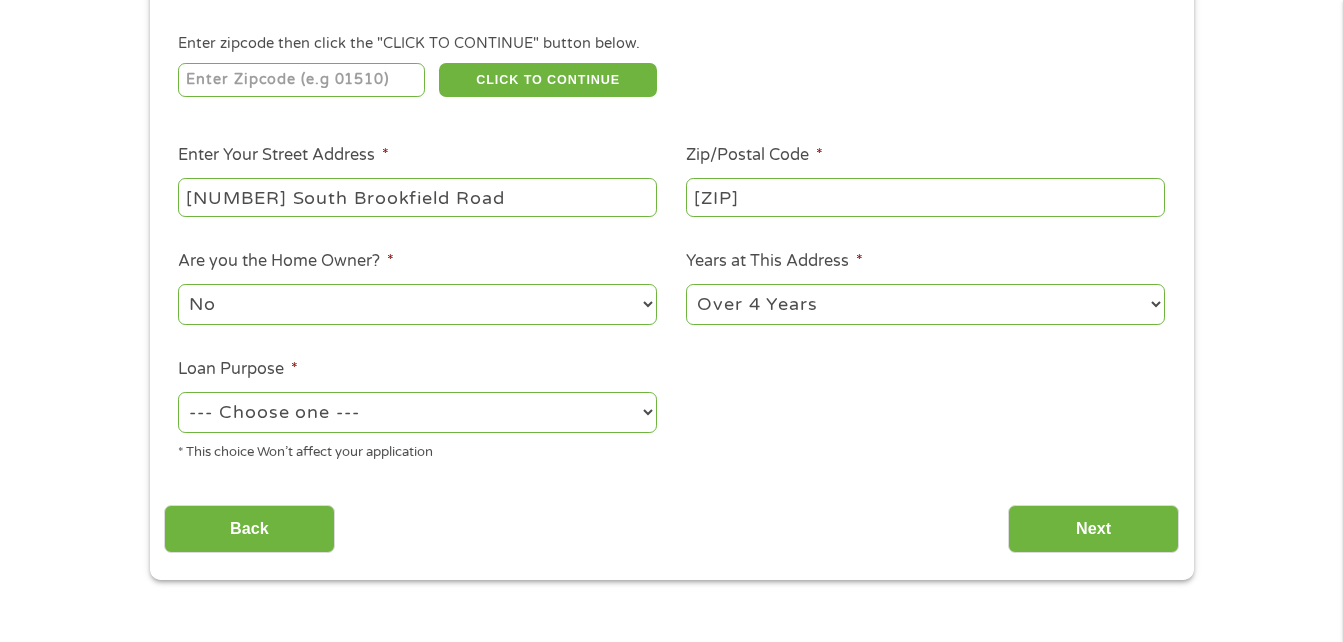 click on "1 Year or less 1 - 2 Years 2 - 4 Years Over 4 Years" at bounding box center [925, 304] 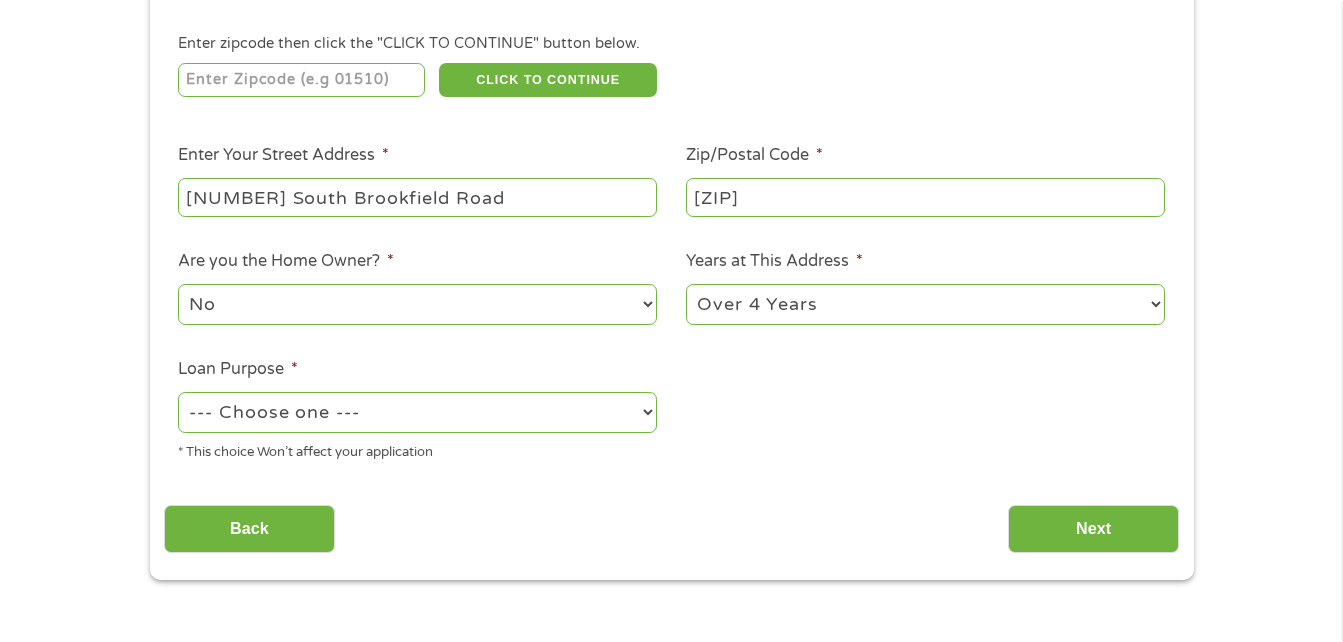 click on "--- Choose one --- Pay Bills Debt Consolidation Home Improvement Major Purchase Car Loan Short Term Cash Medical Expenses Other" at bounding box center [417, 412] 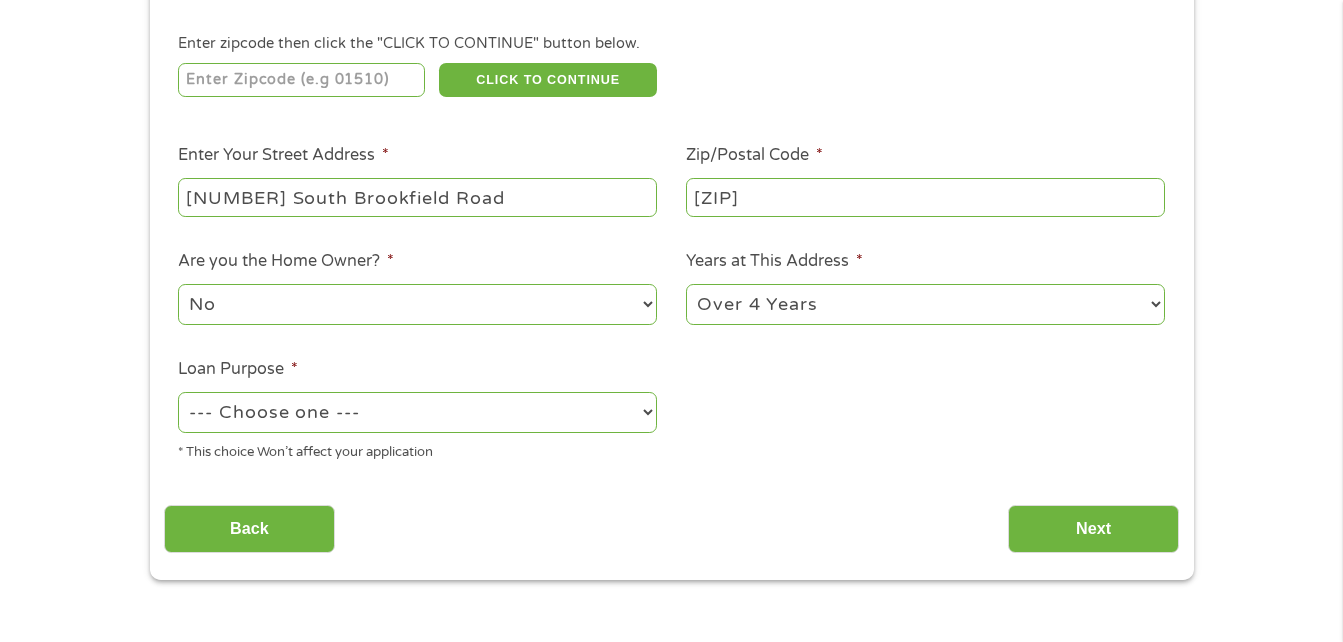 select on "paybills" 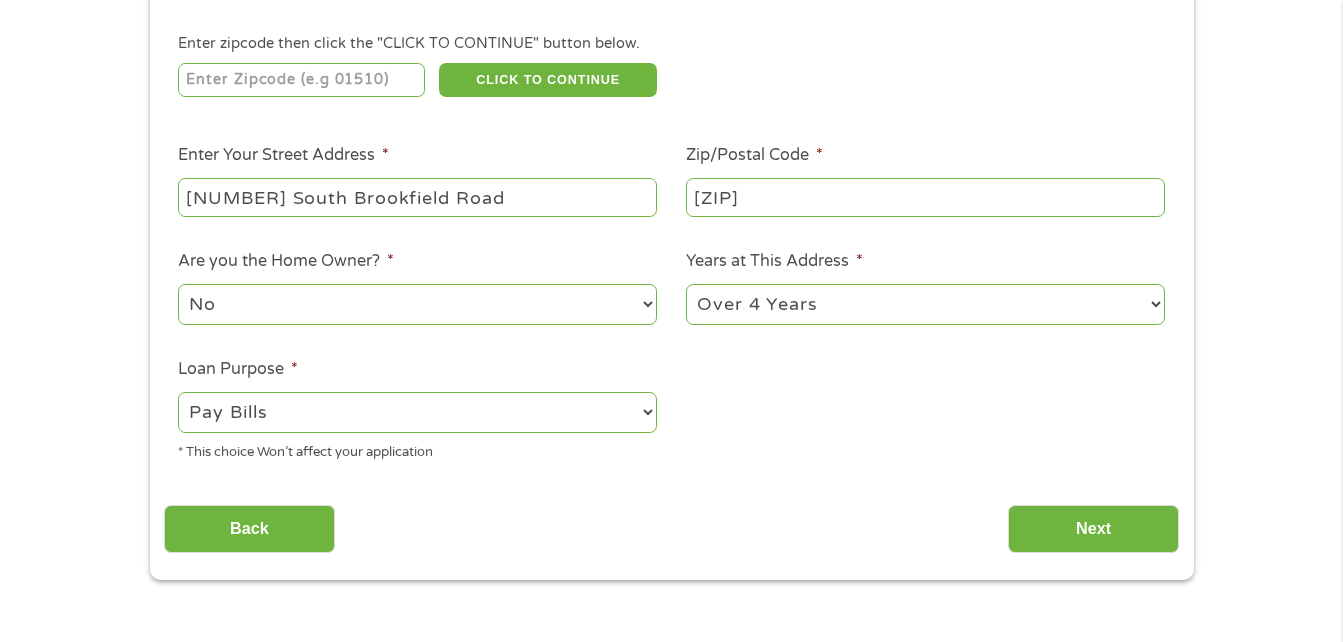 click on "--- Choose one --- Pay Bills Debt Consolidation Home Improvement Major Purchase Car Loan Short Term Cash Medical Expenses Other" at bounding box center (417, 412) 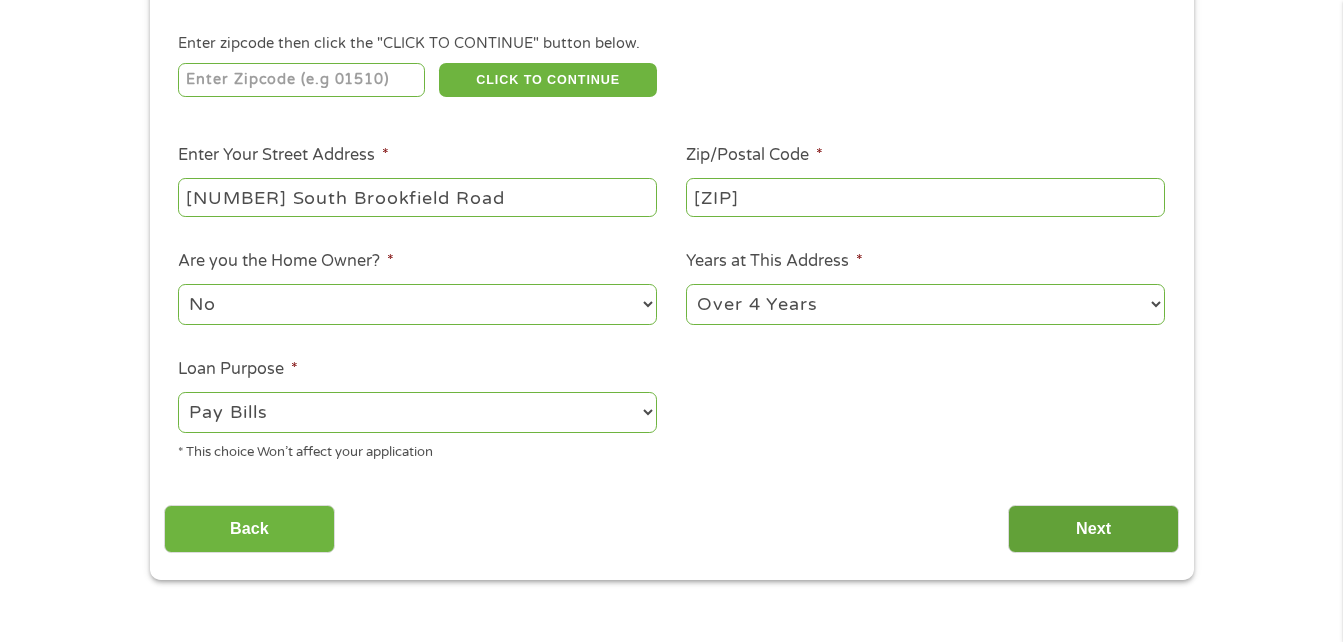 click on "Next" at bounding box center (1093, 529) 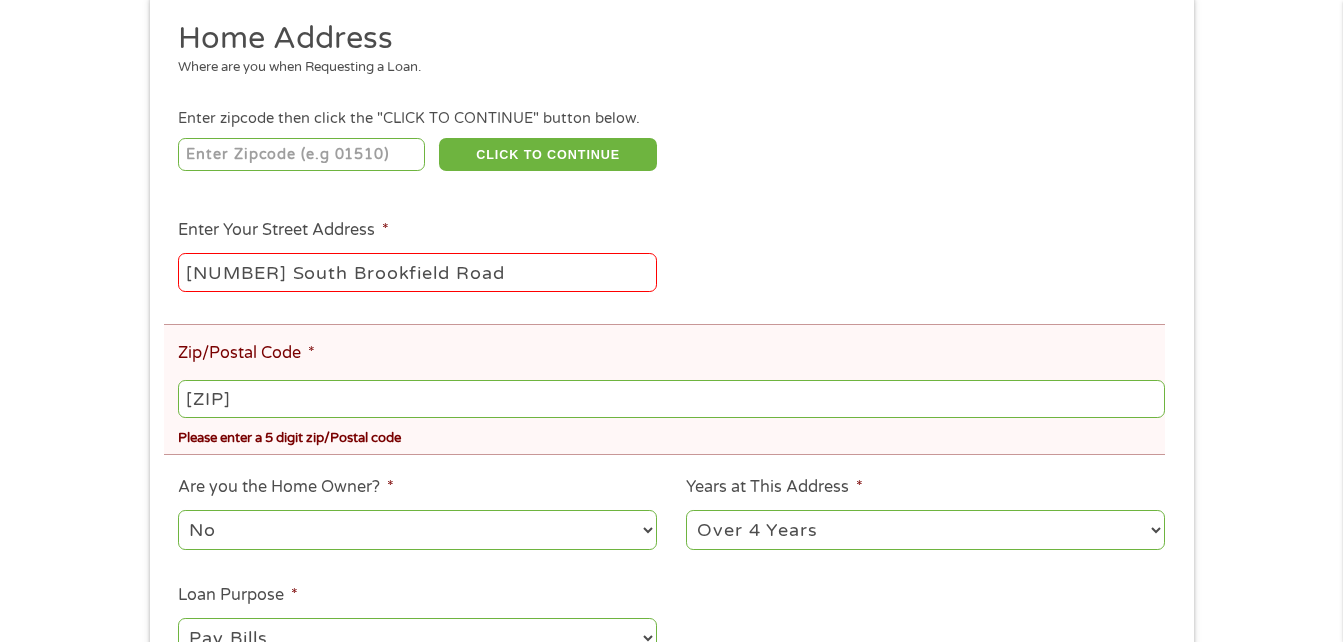 scroll, scrollTop: 2, scrollLeft: 0, axis: vertical 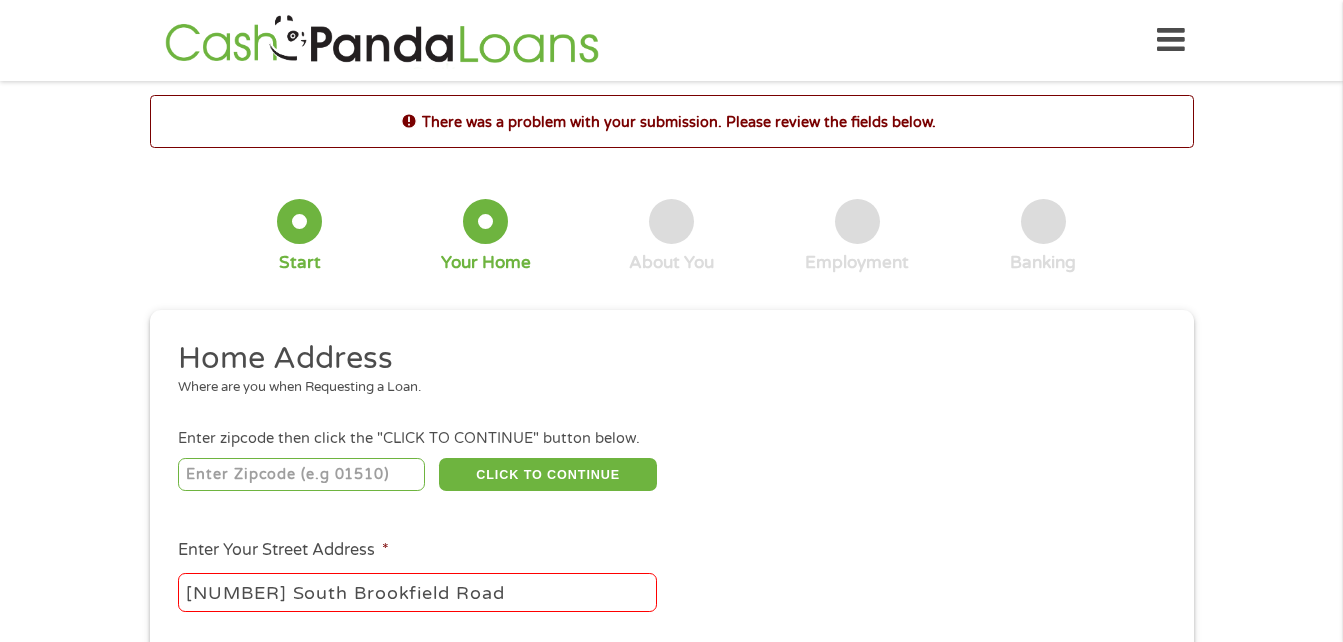 click at bounding box center (301, 475) 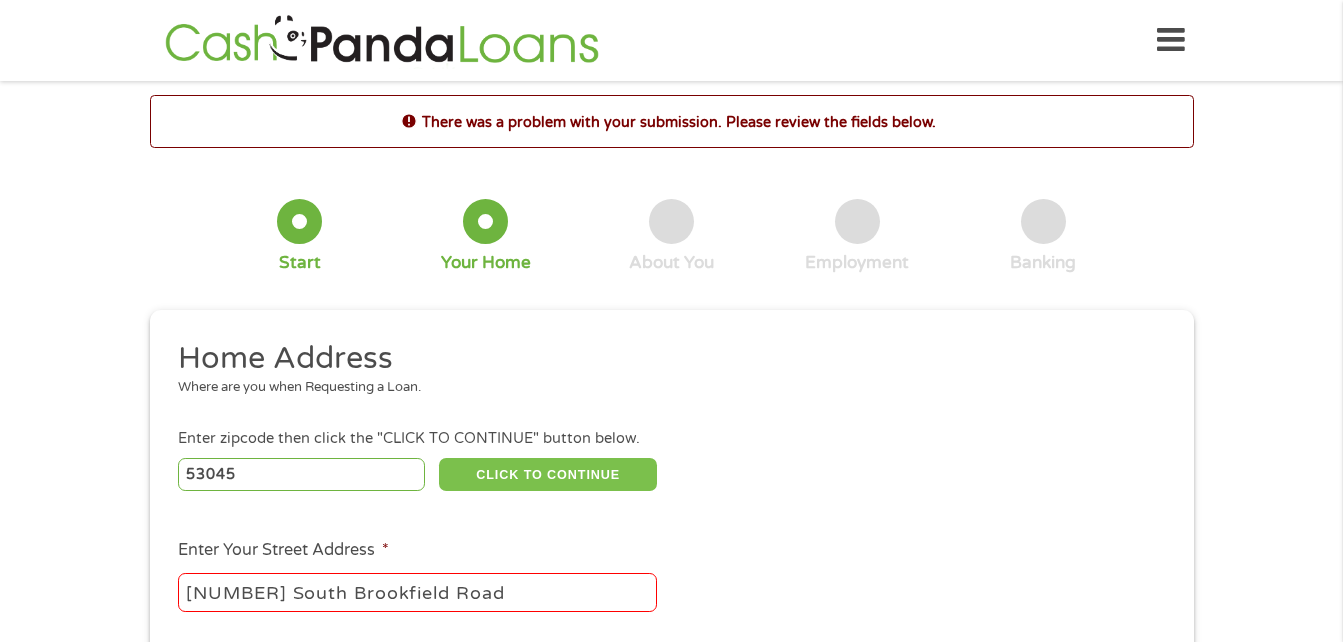 click on "CLICK TO CONTINUE" at bounding box center [548, 475] 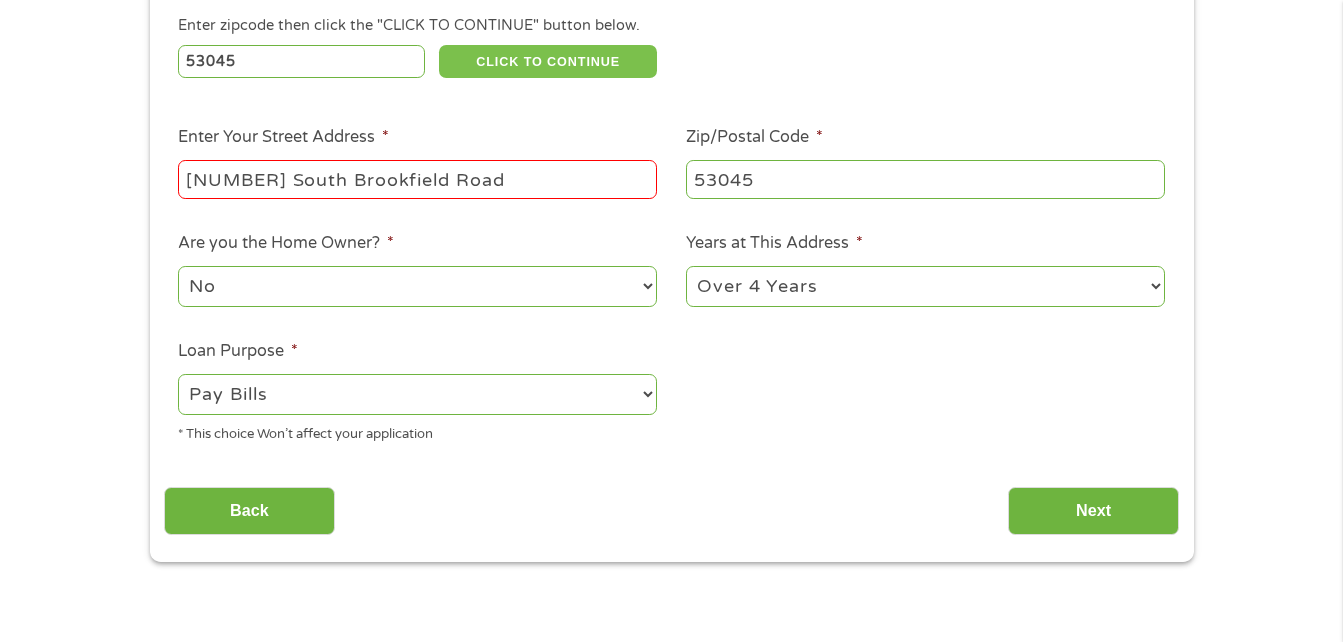scroll, scrollTop: 506, scrollLeft: 0, axis: vertical 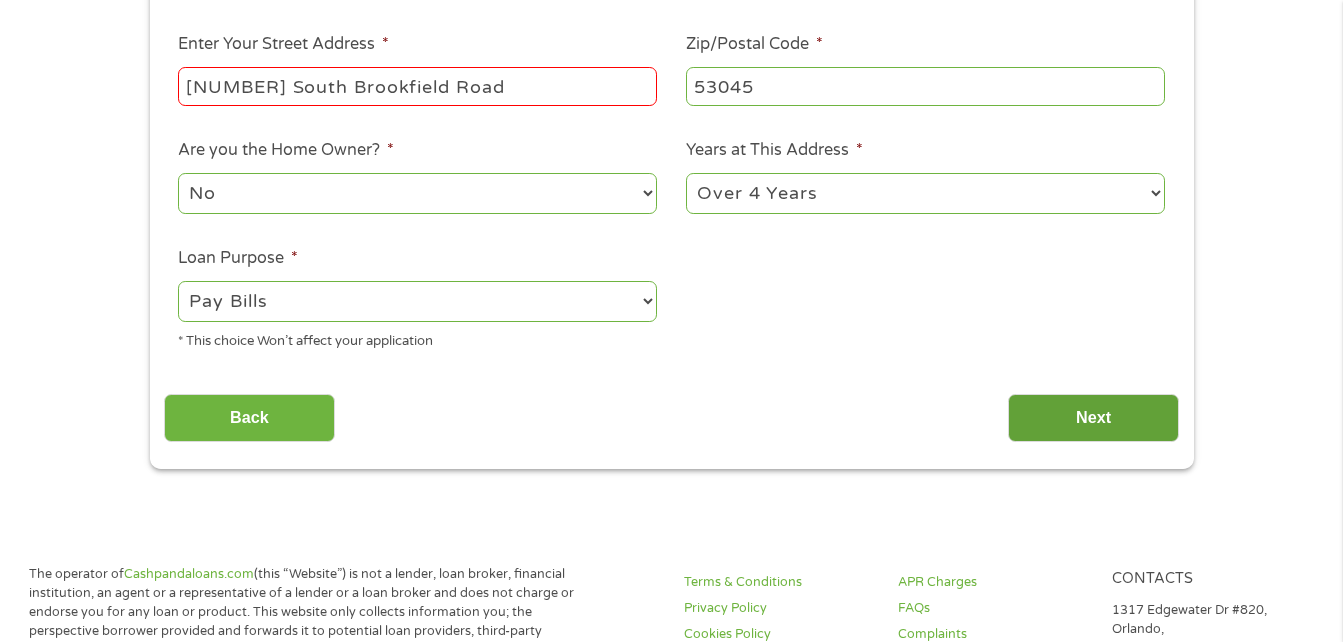 click on "Next" at bounding box center (1093, 418) 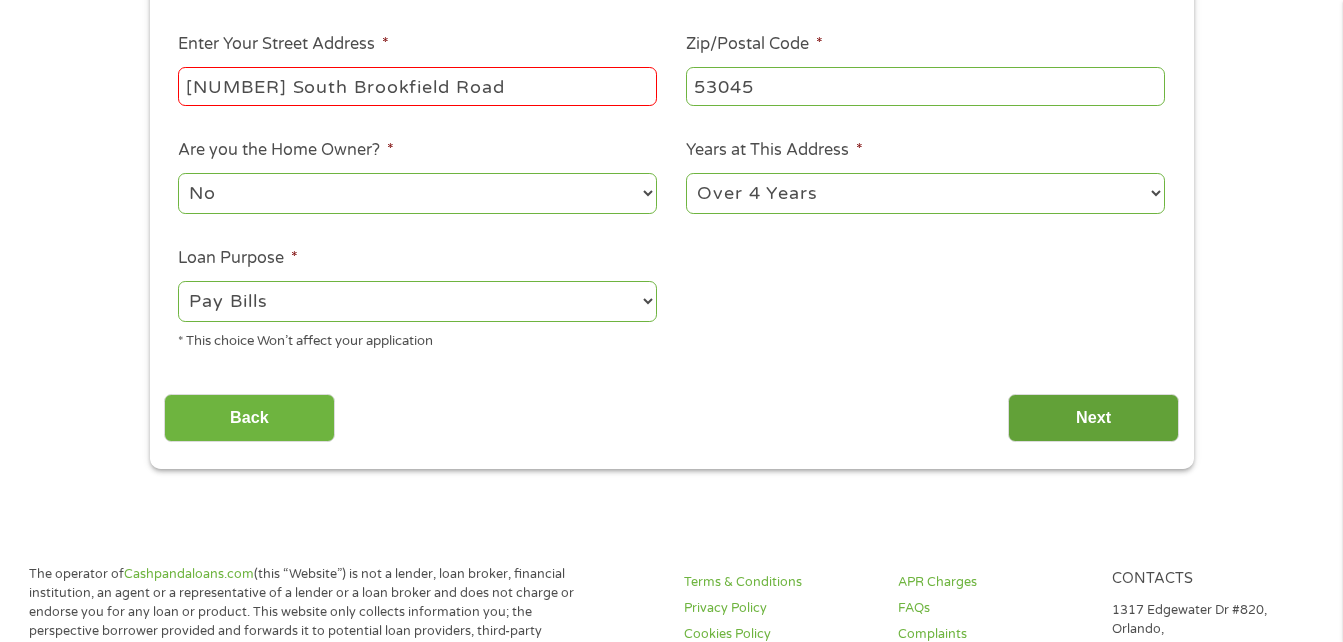 scroll, scrollTop: 8, scrollLeft: 8, axis: both 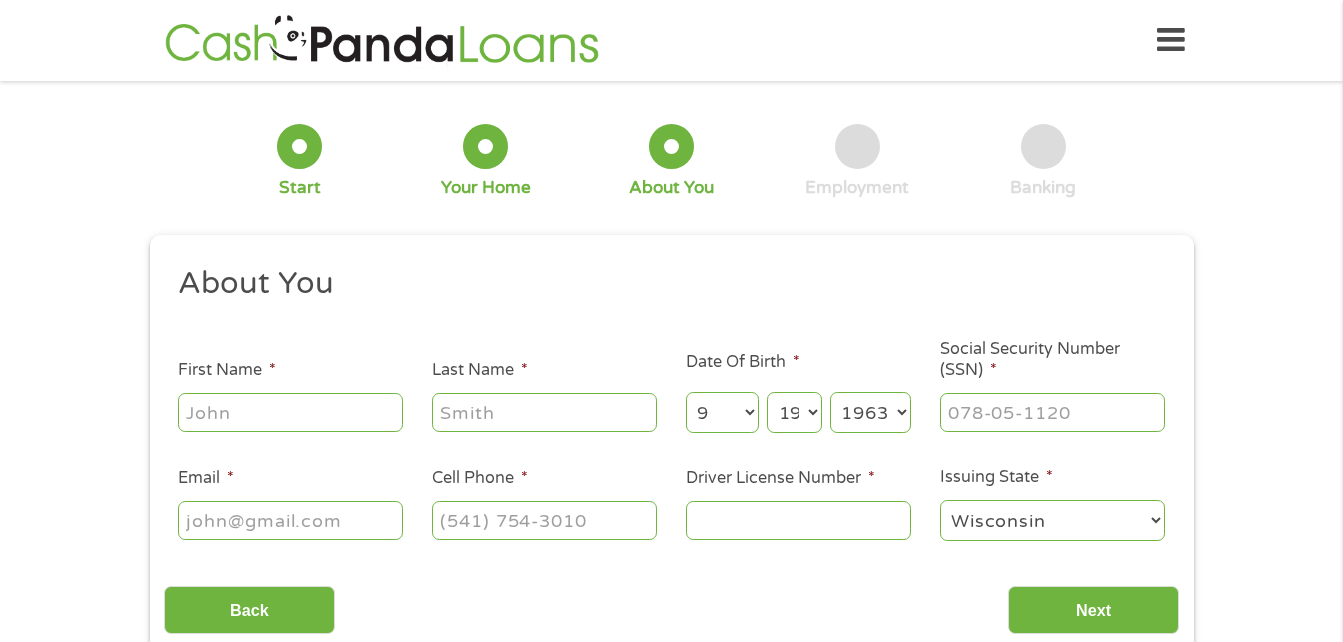 click on "First Name *" at bounding box center (290, 412) 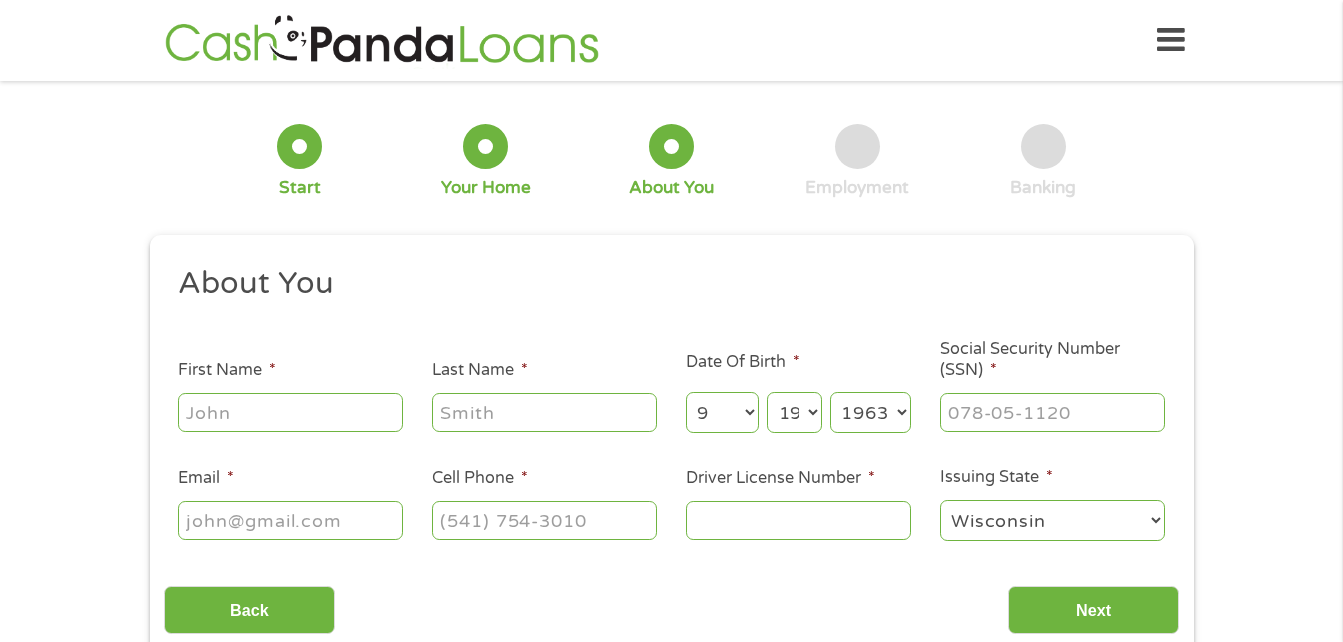 type on "ty" 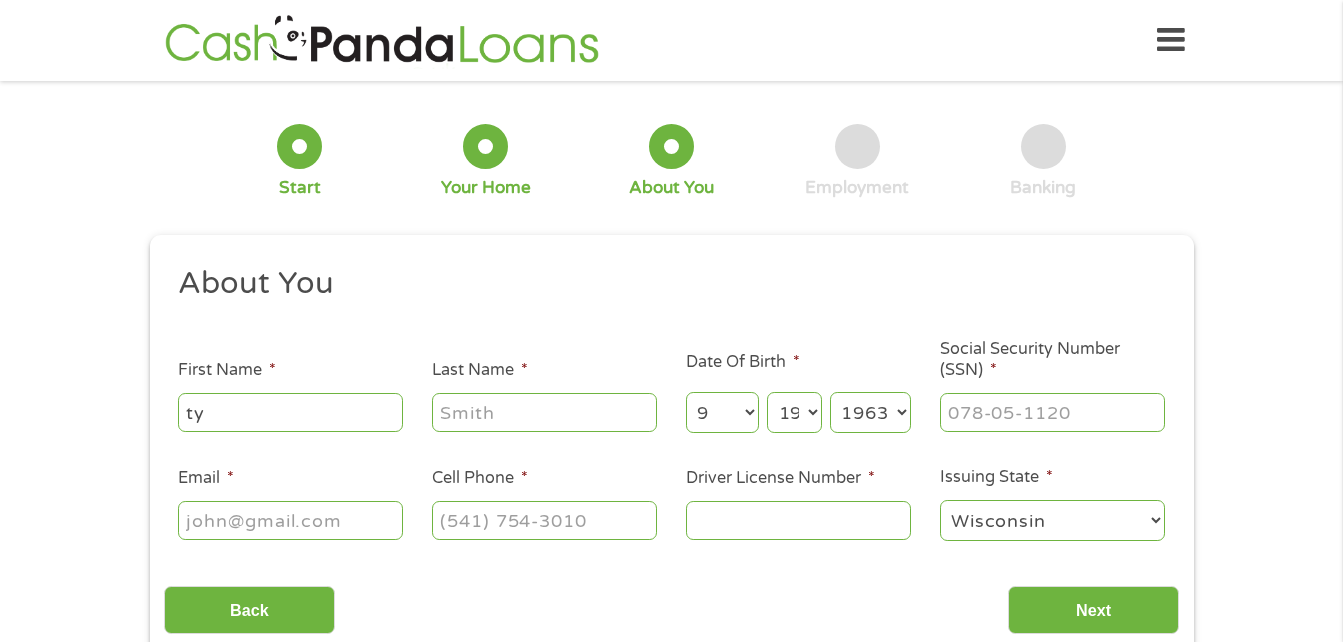 type on "[LAST]" 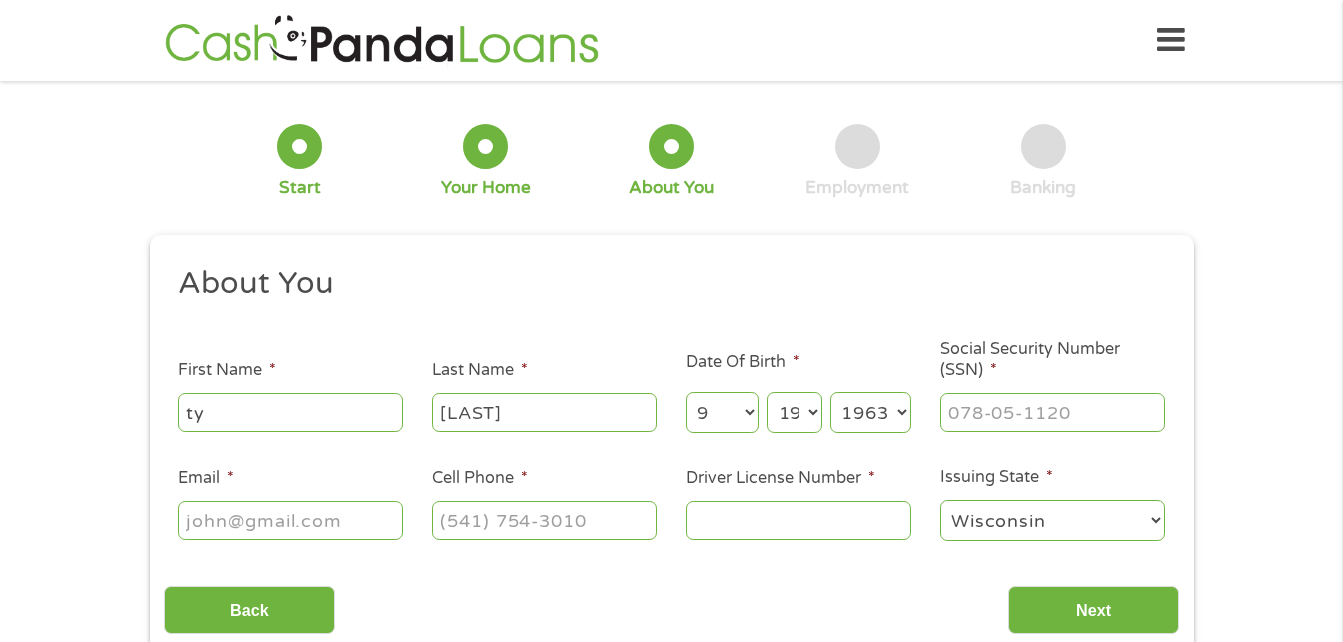type on "[FIRST][LAST]@[EXAMPLE].com" 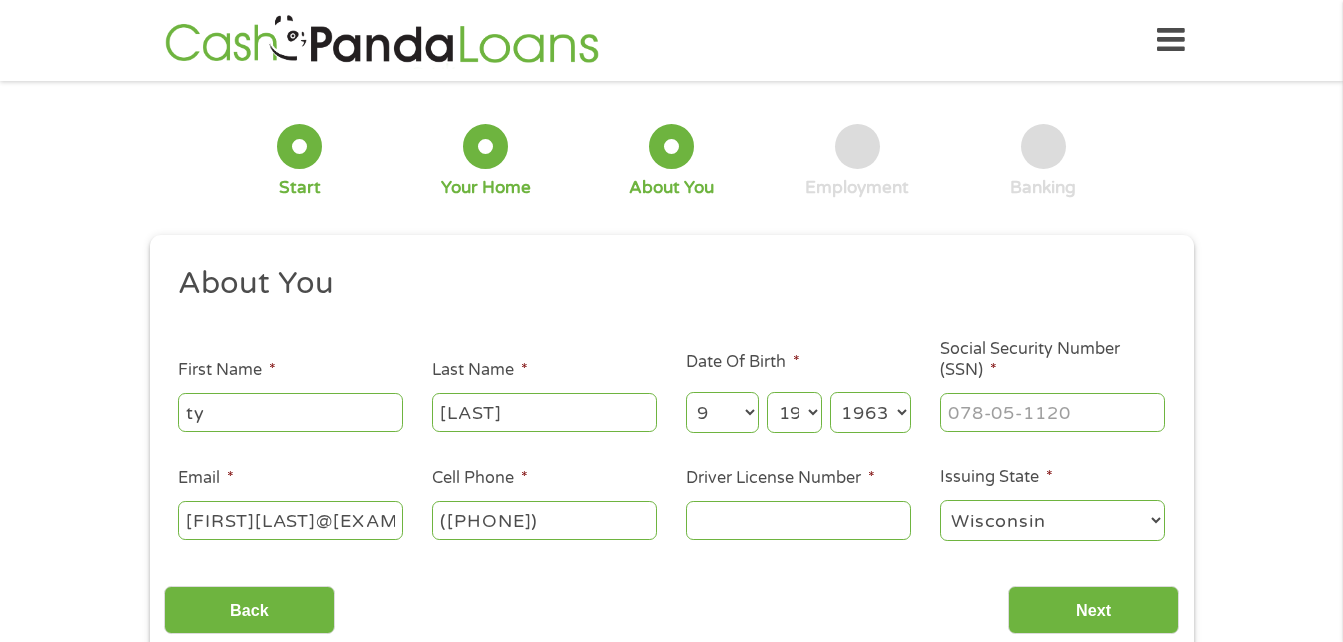 click on "([PHONE])" at bounding box center (544, 520) 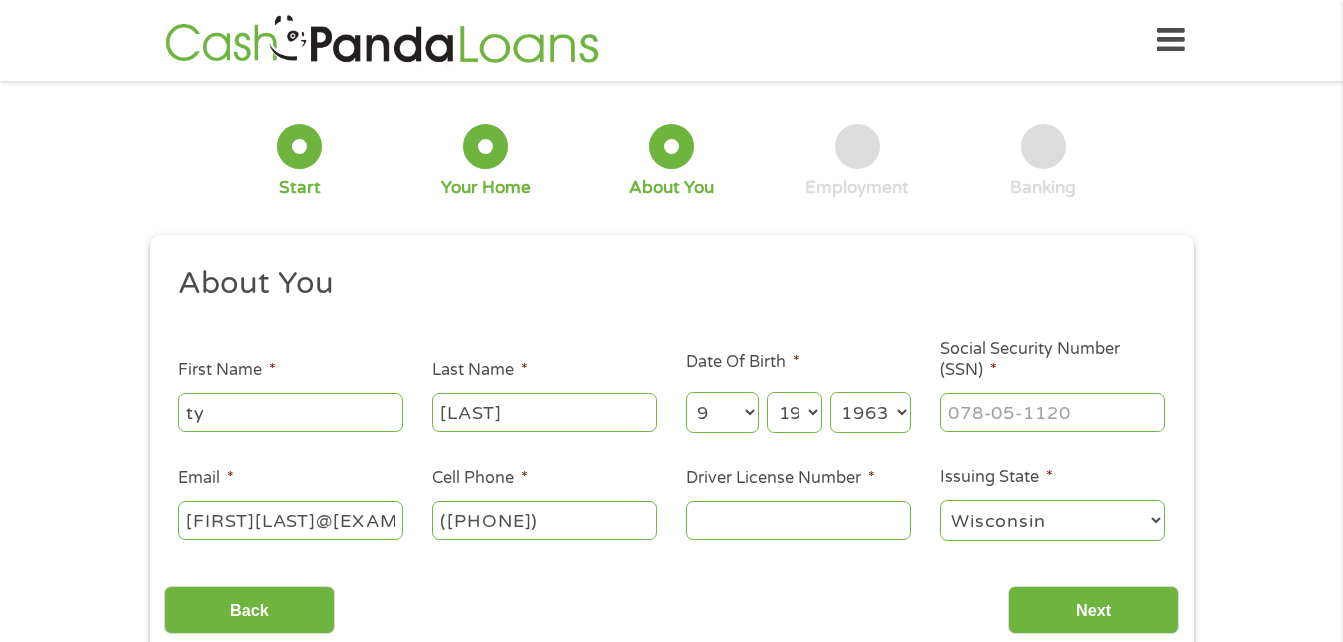 type on "([PHONE])" 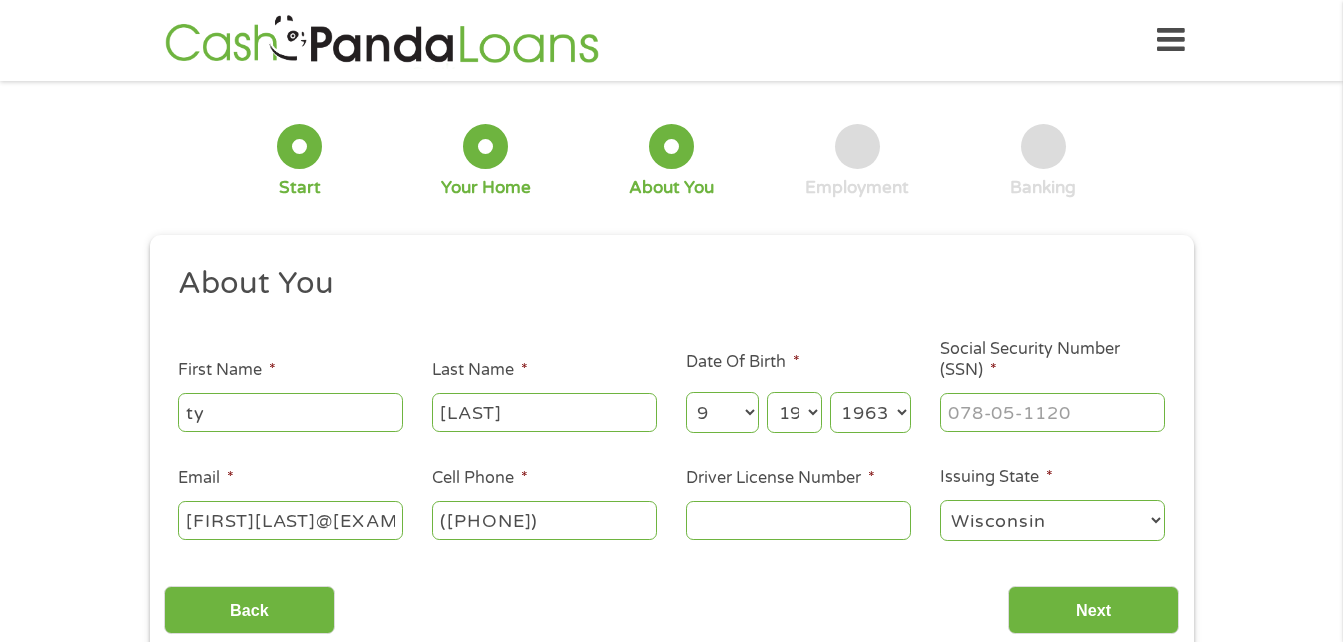 click on "Driver License Number *" at bounding box center (798, 520) 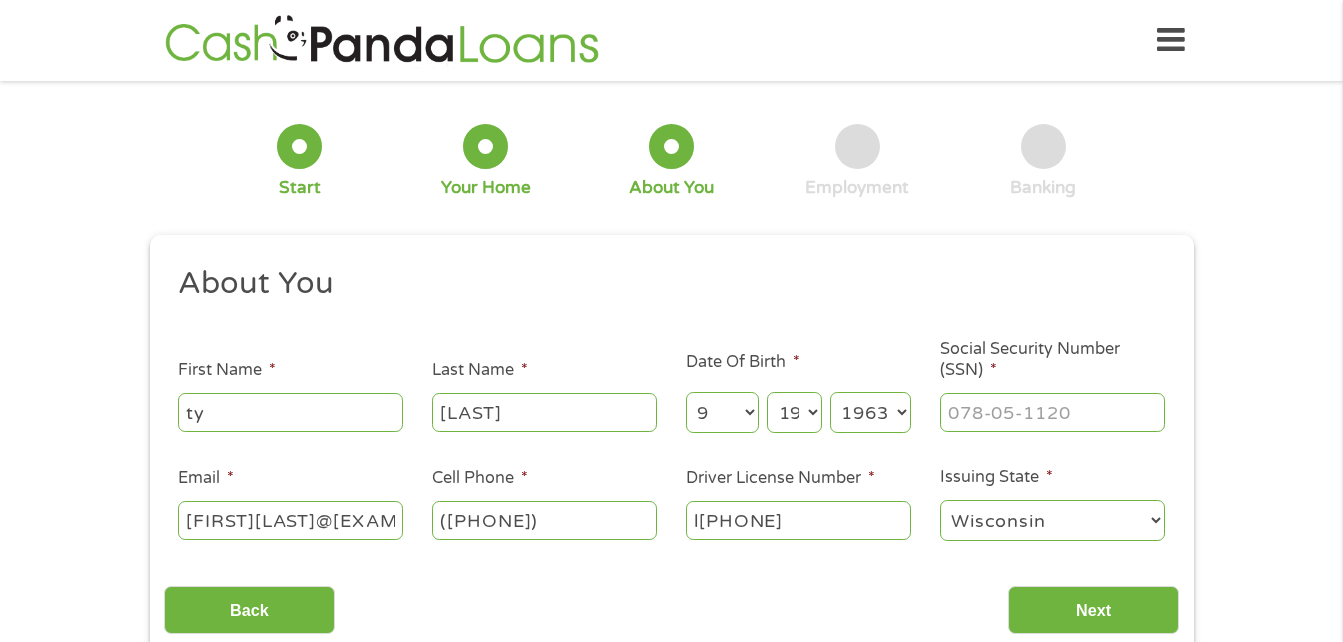 type on "l[PHONE]" 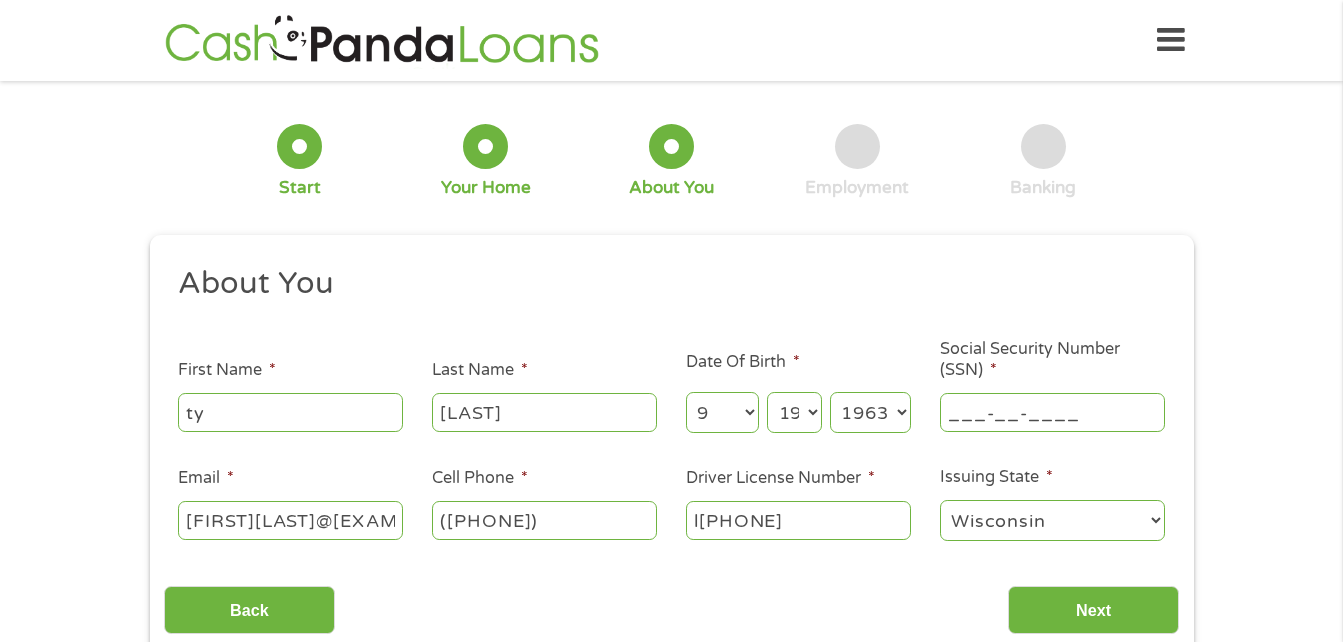 click on "___-__-____" at bounding box center (1052, 412) 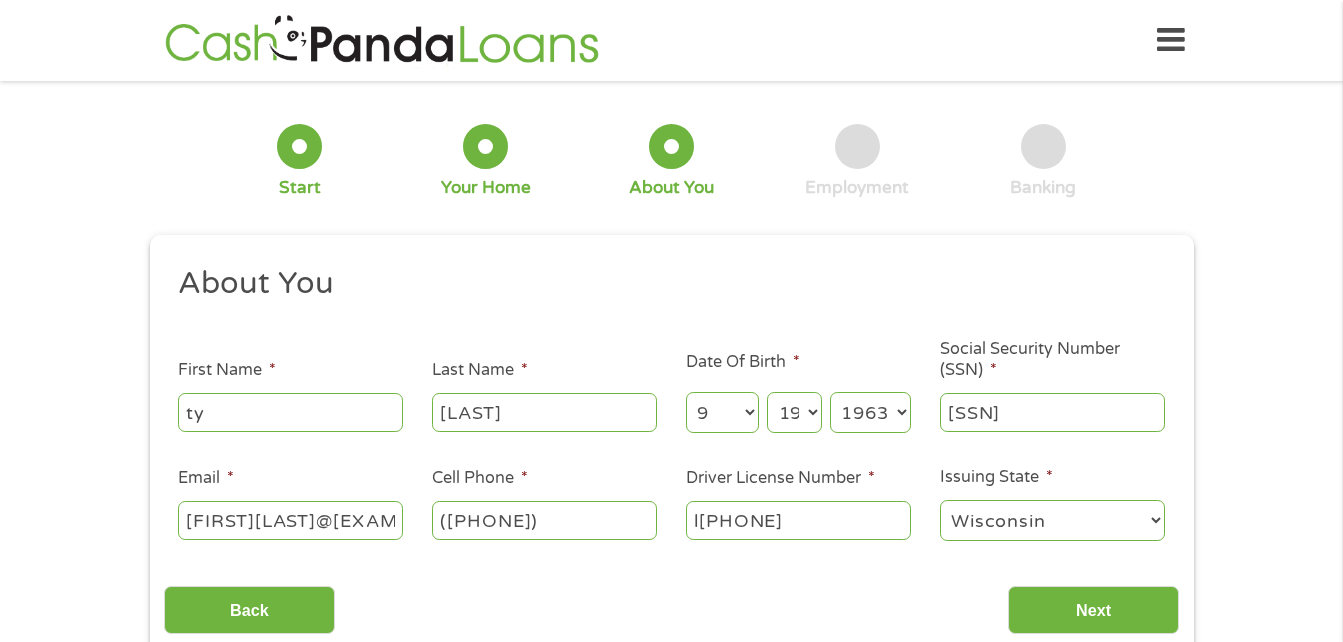 type on "[SSN]" 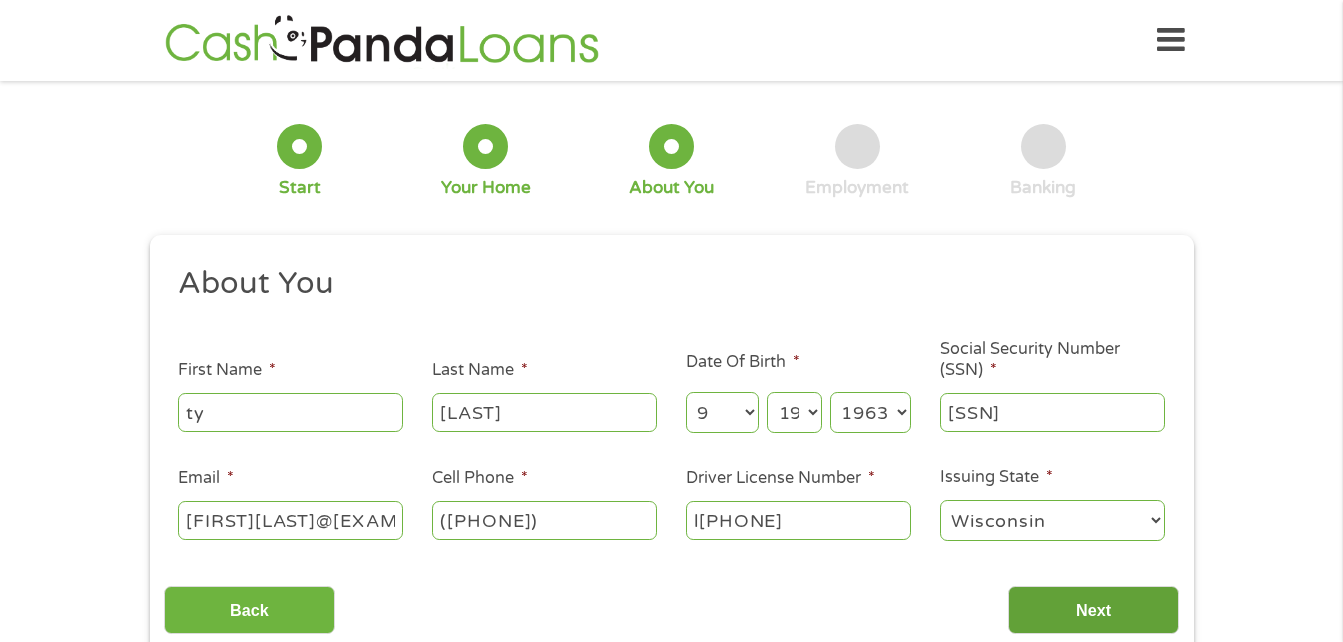 click on "Next" at bounding box center (1093, 610) 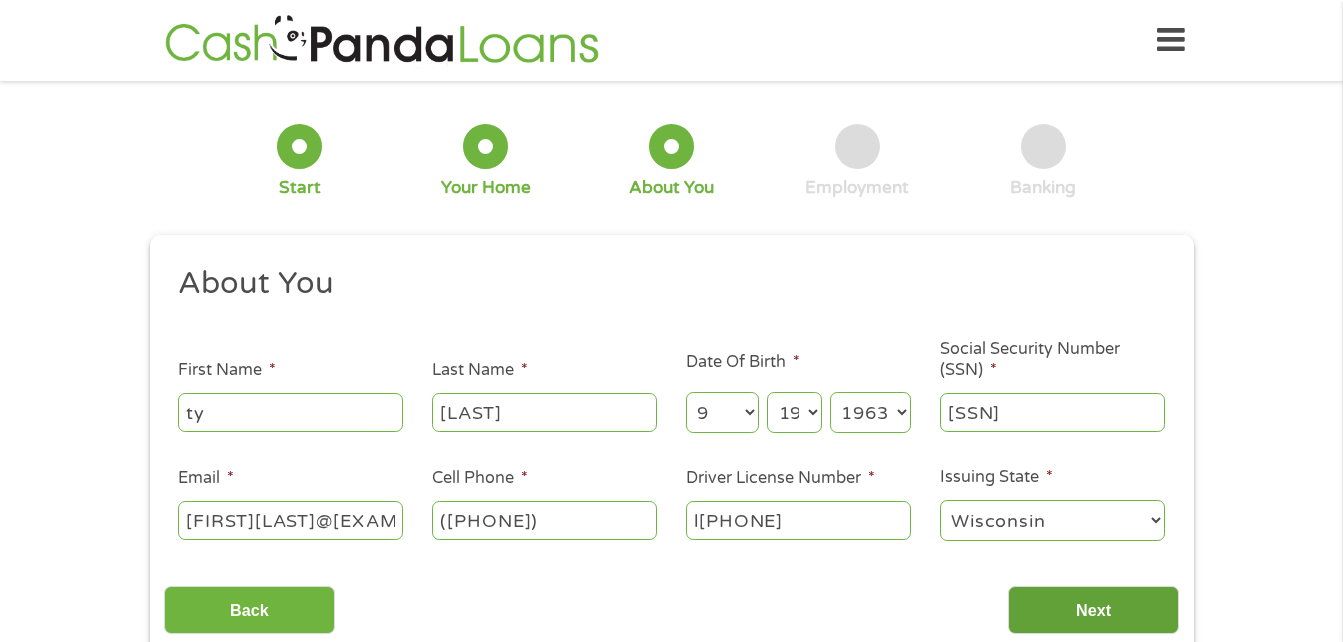 scroll, scrollTop: 8, scrollLeft: 8, axis: both 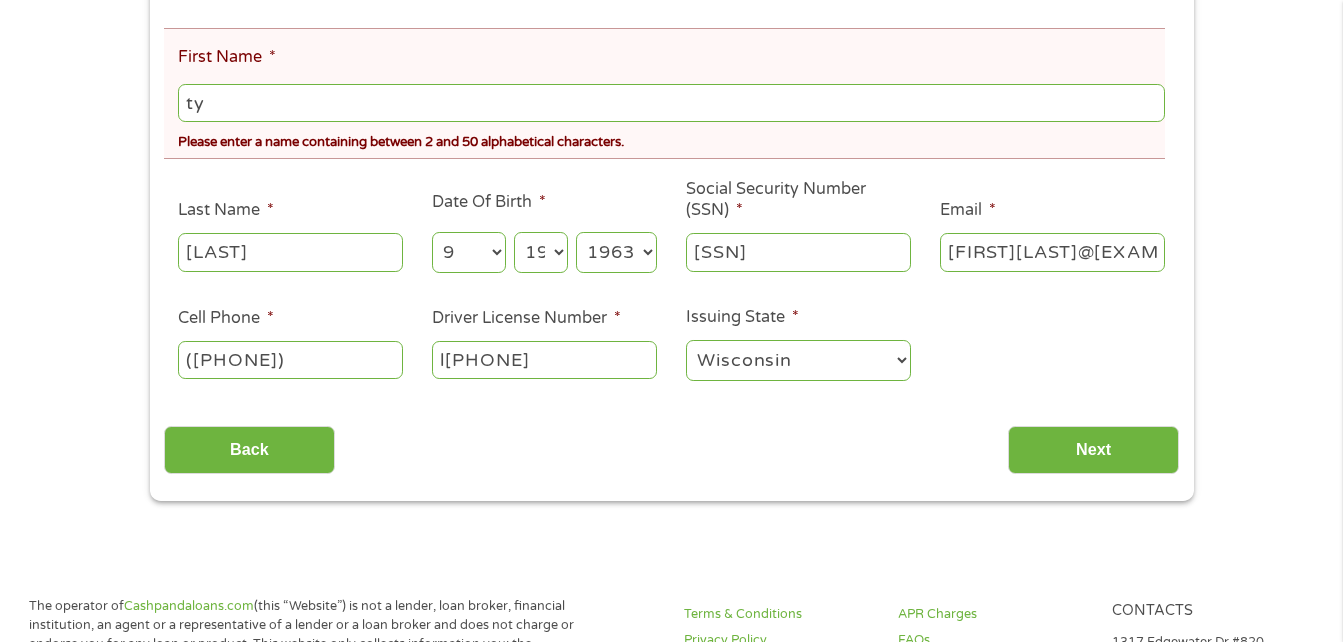 click on "ty" at bounding box center [671, 103] 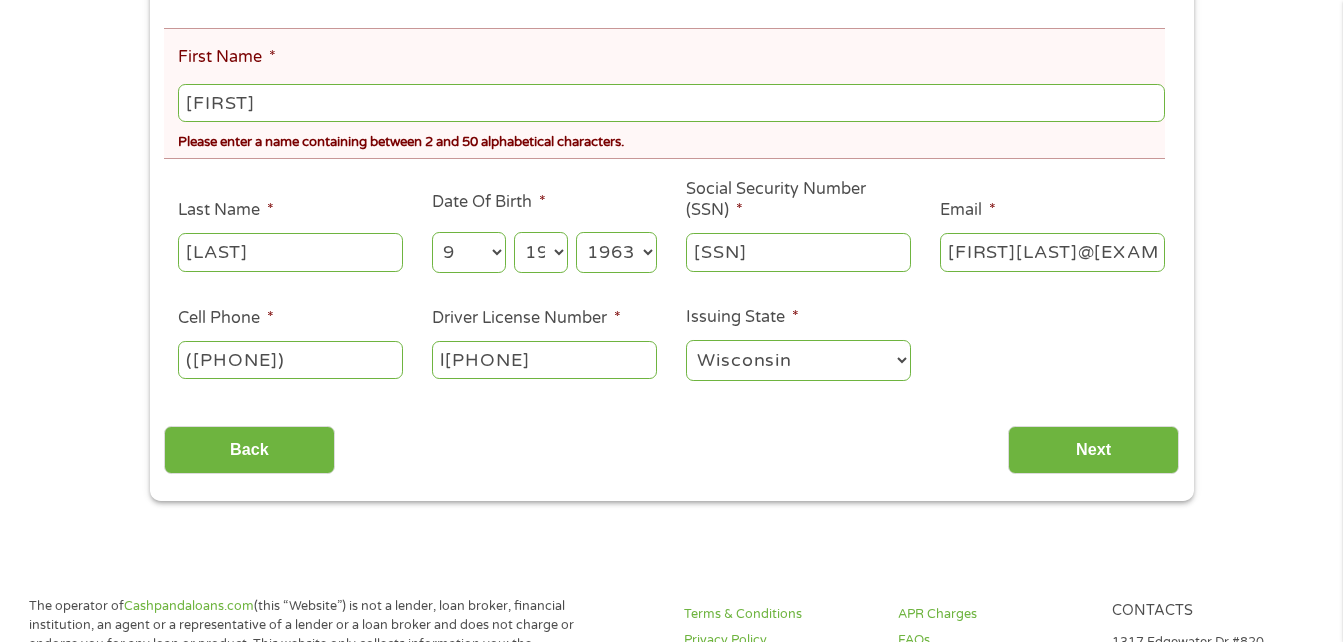type on "[FIRST]" 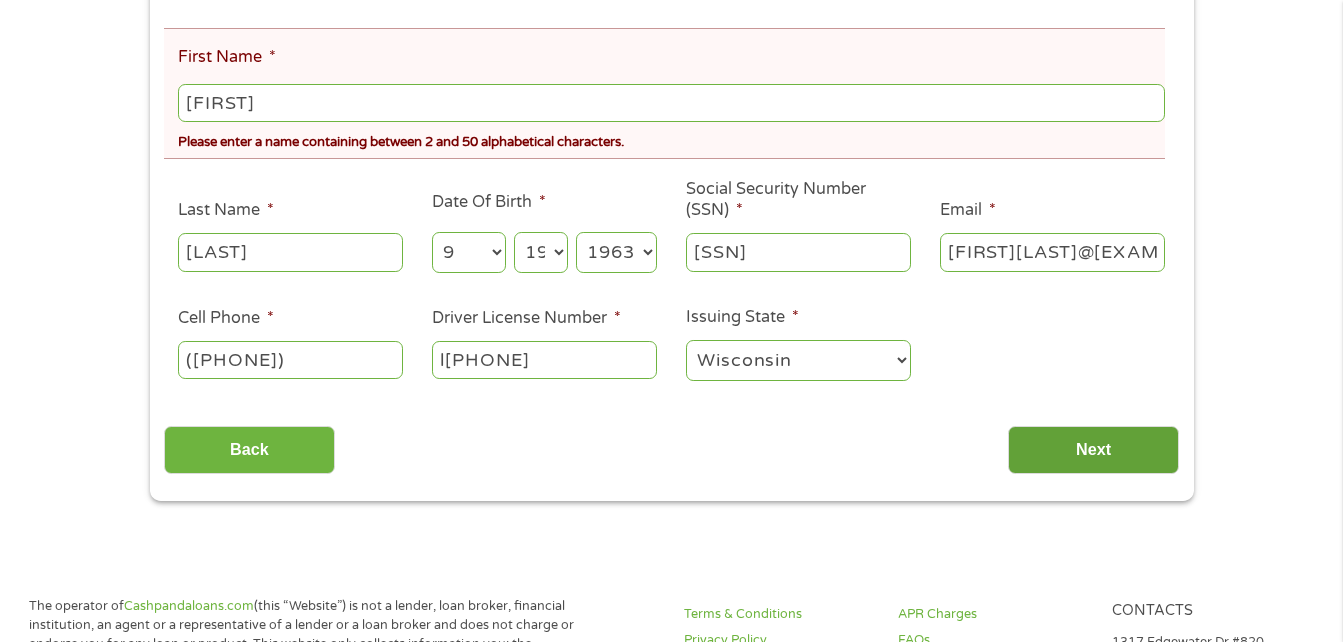 click on "Next" at bounding box center (1093, 450) 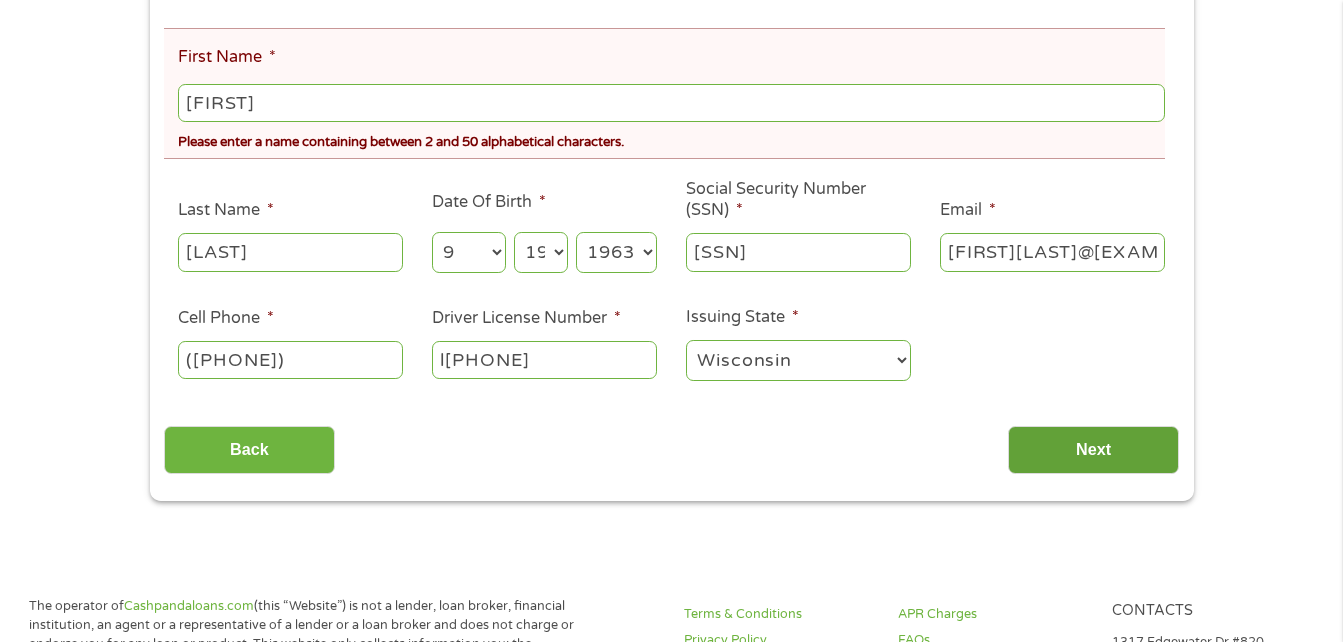 scroll, scrollTop: 8, scrollLeft: 8, axis: both 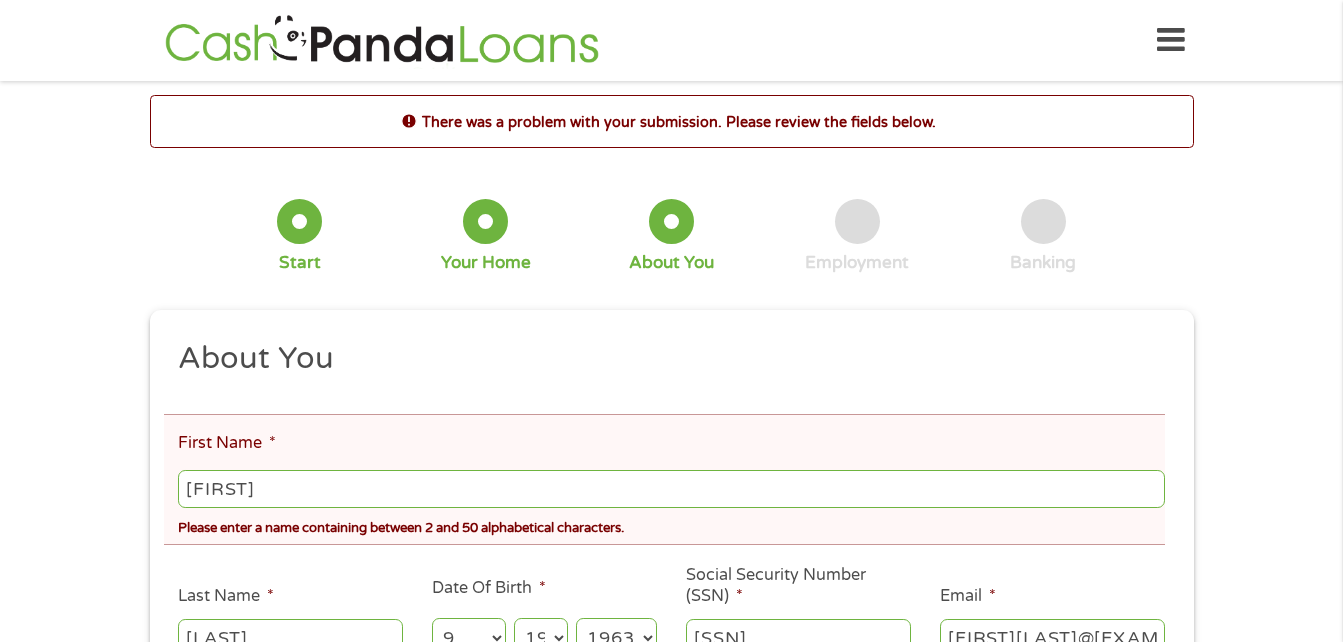 click on "[FIRST]" at bounding box center [671, 489] 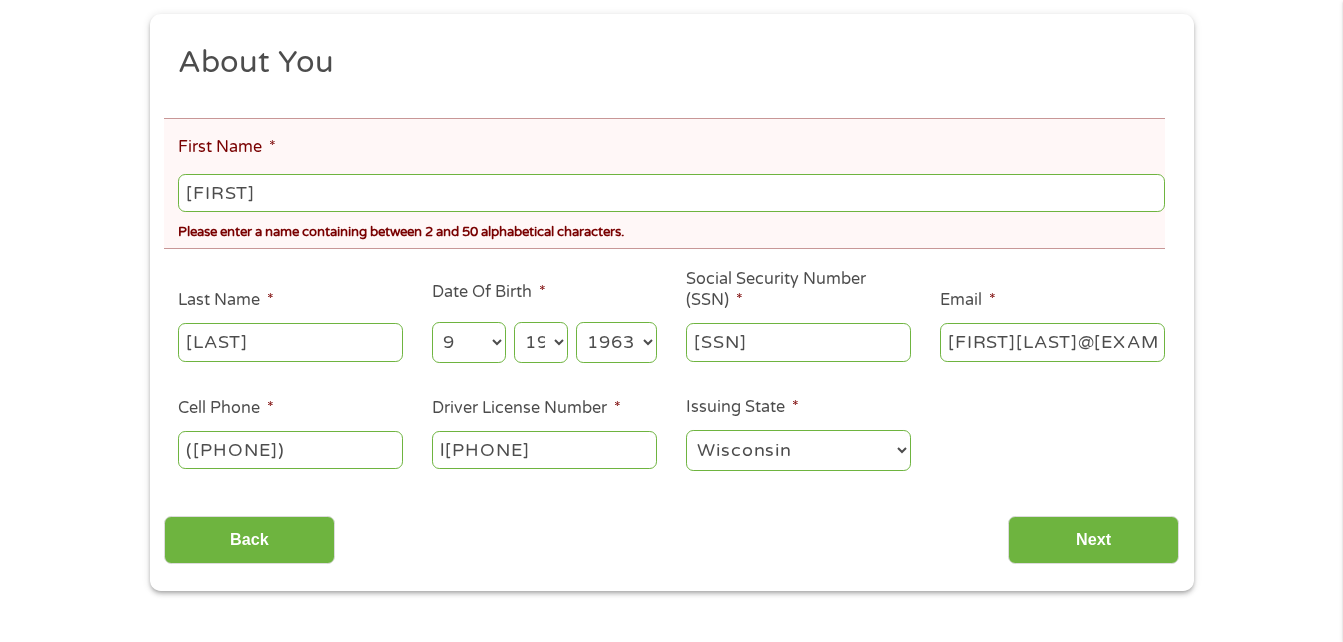 scroll, scrollTop: 320, scrollLeft: 0, axis: vertical 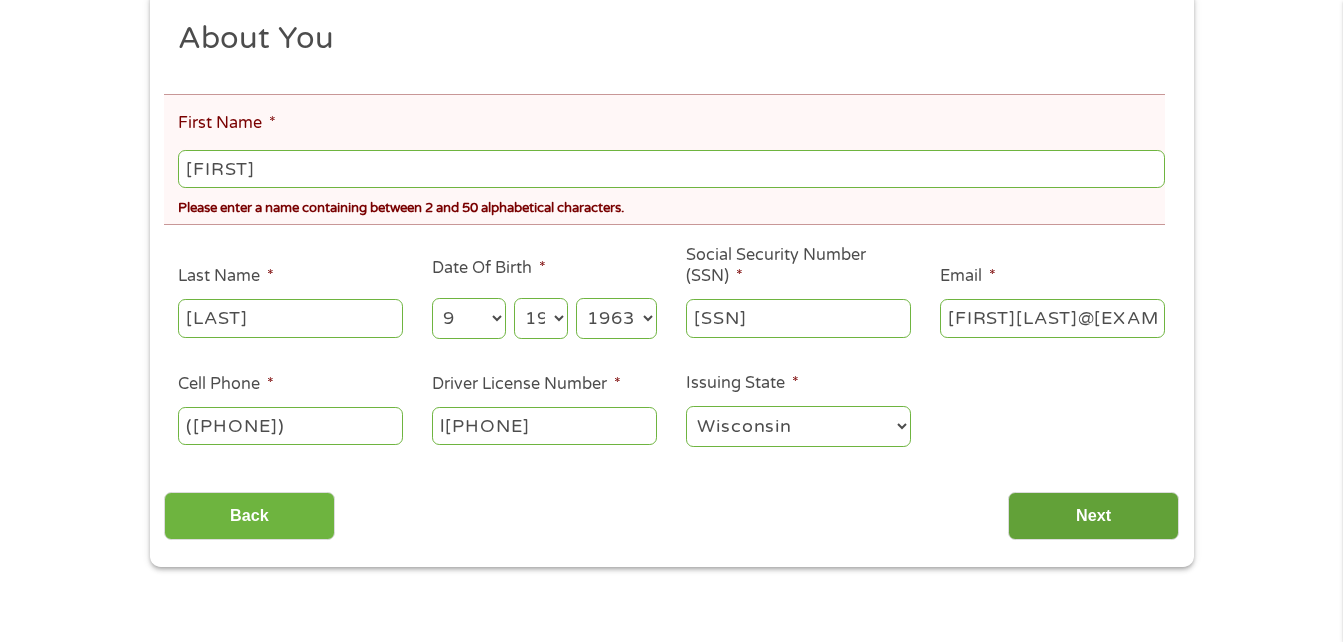 type on "[FIRST]" 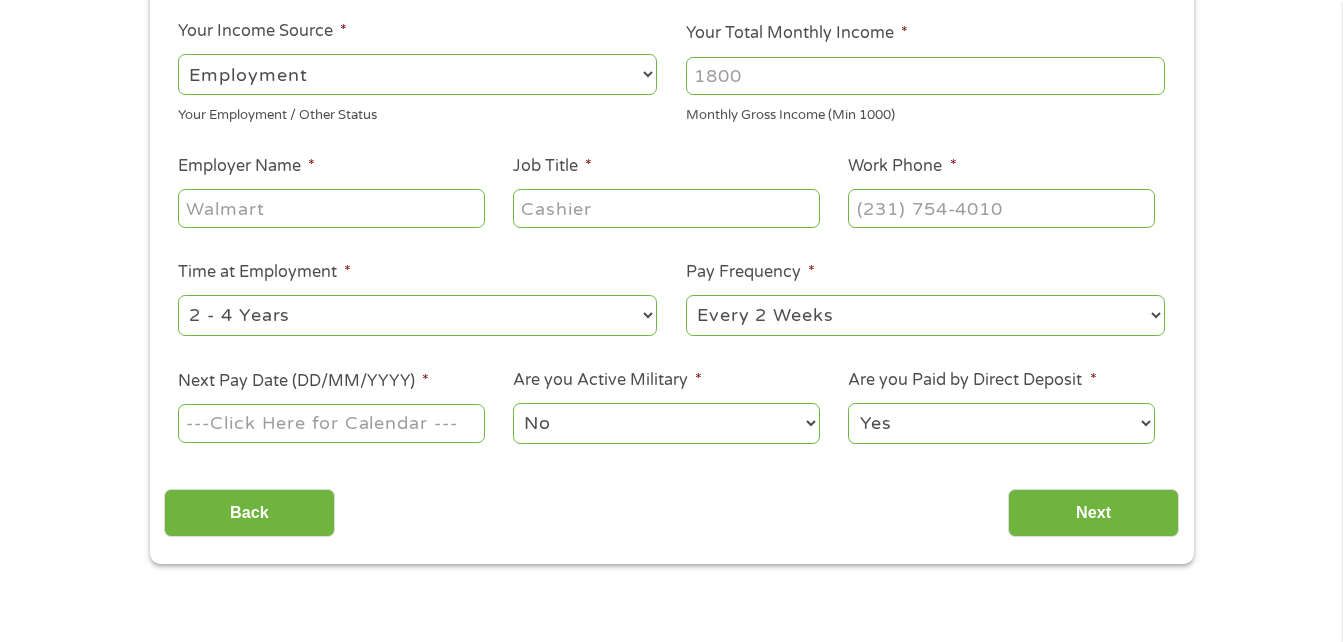 scroll, scrollTop: 8, scrollLeft: 8, axis: both 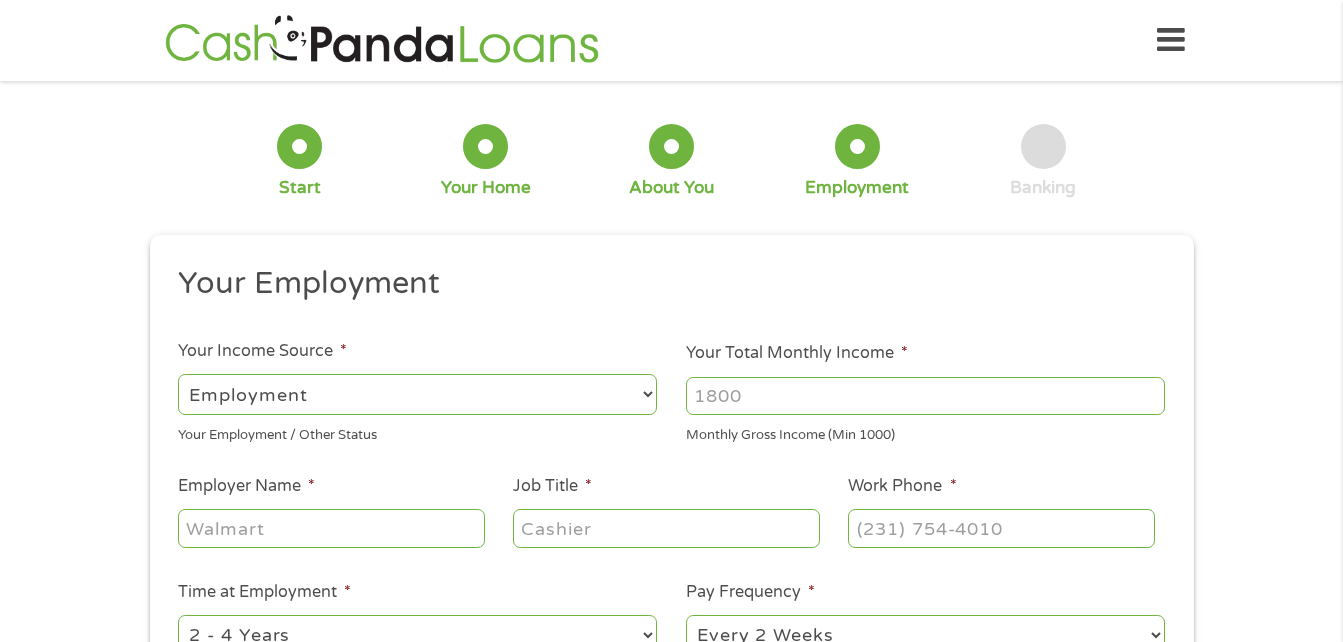 click on "--- Choose one --- Employment Self Employed Benefits" at bounding box center (417, 394) 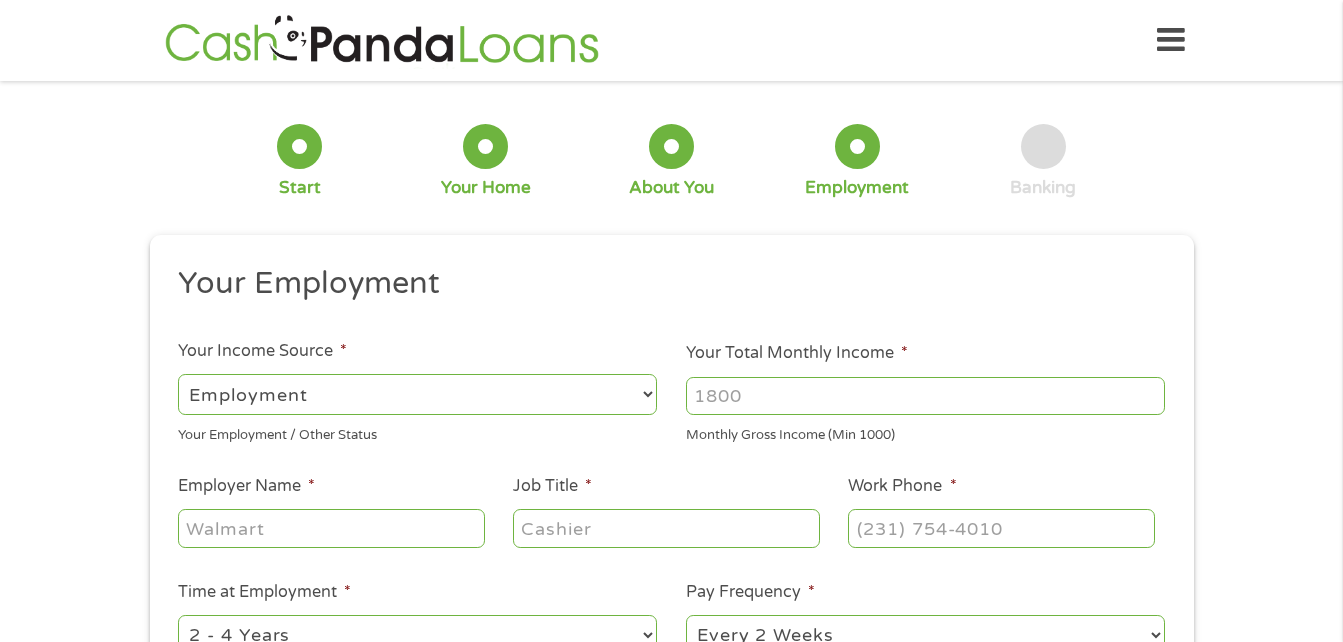 click on "--- Choose one --- Employment Self Employed Benefits" at bounding box center [417, 394] 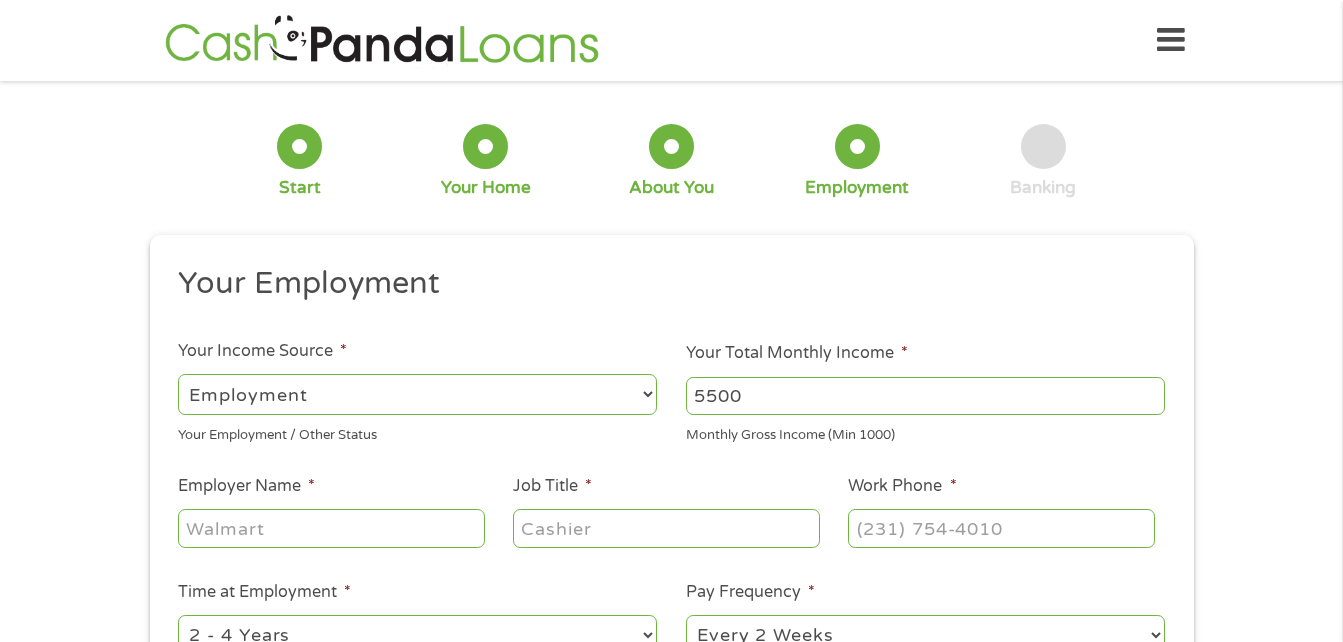 type on "5500" 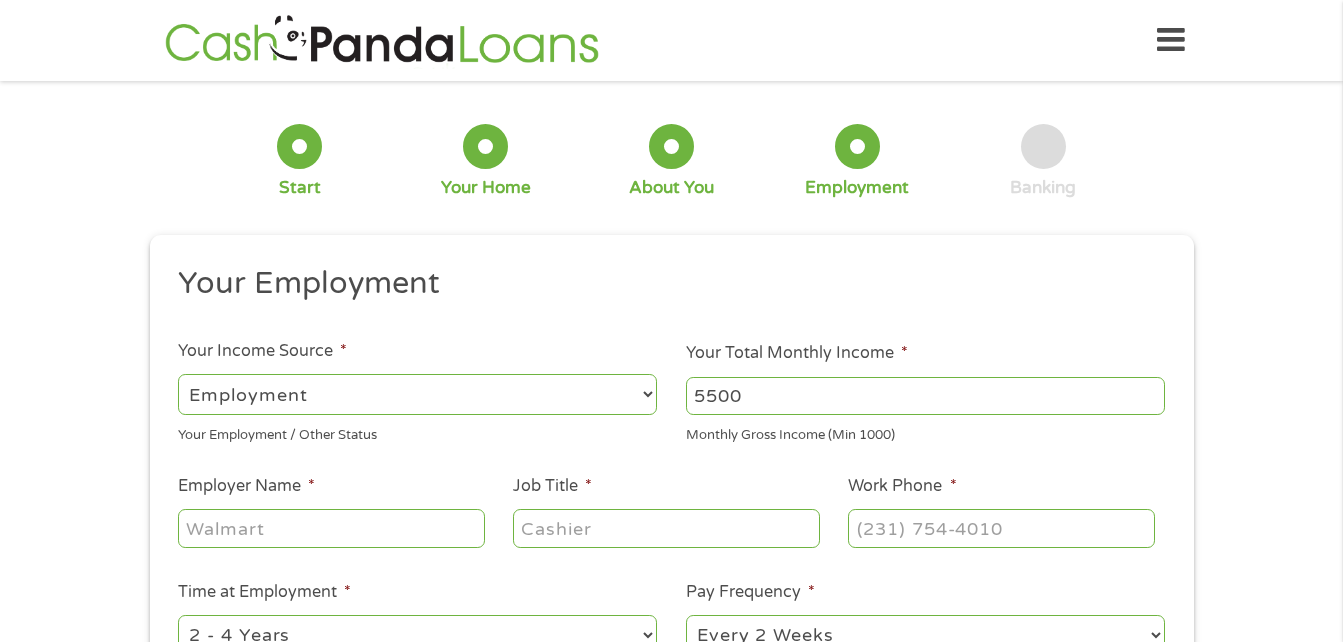 click on "Employer Name *" at bounding box center (331, 528) 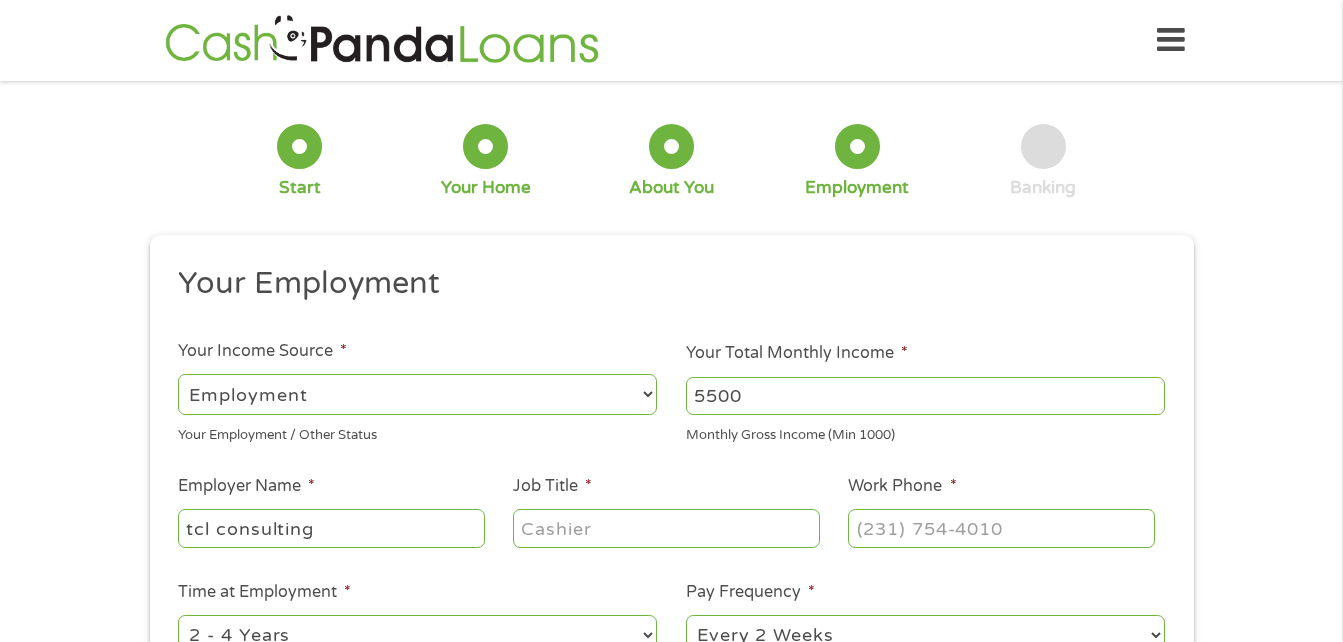 type on "tcl consulting" 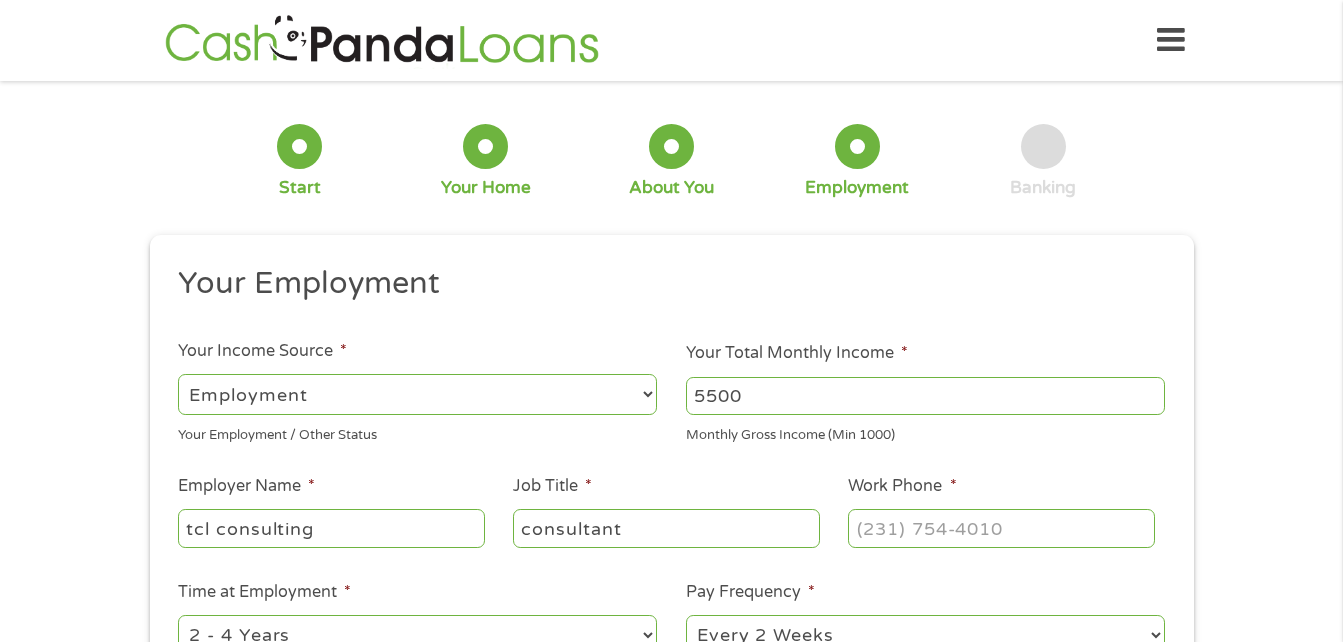 type on "consultant" 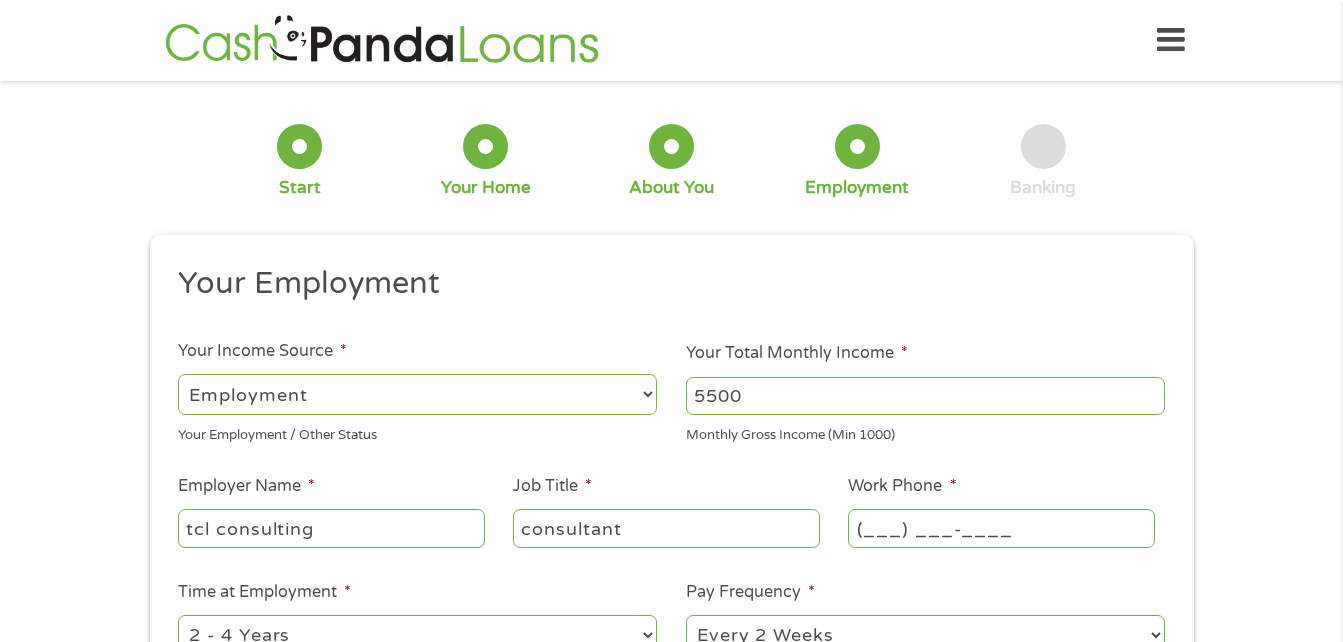 click on "(___) ___-____" at bounding box center [1001, 528] 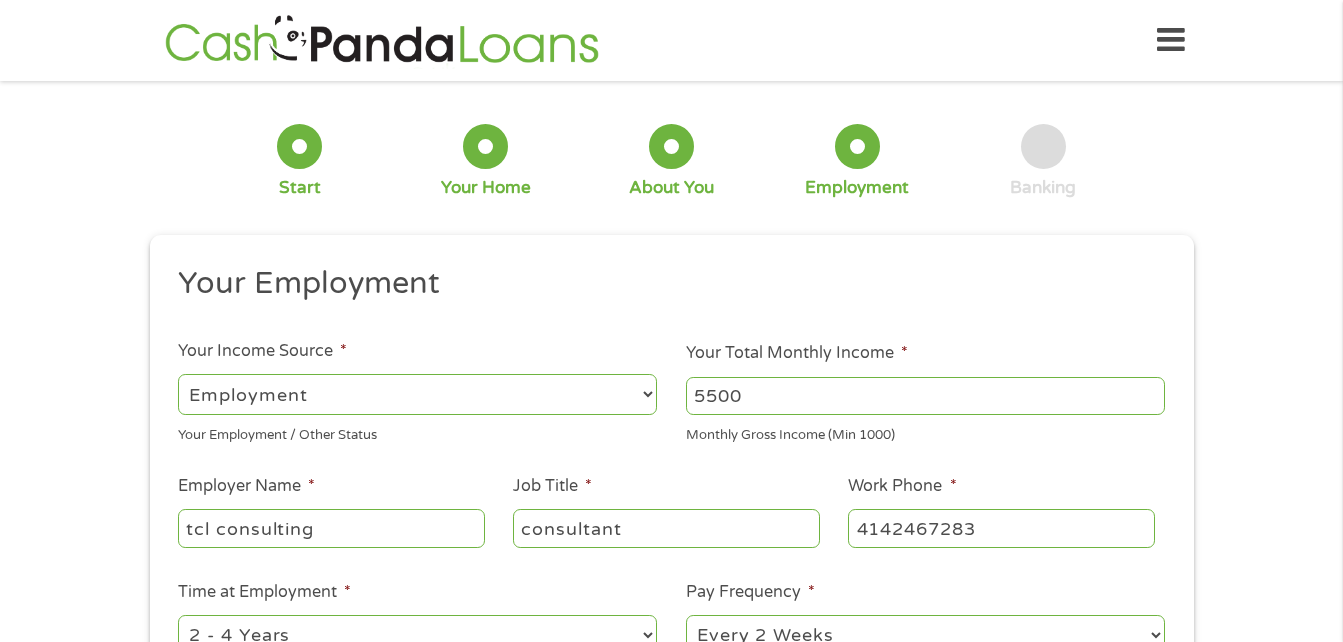 type on "([PHONE])" 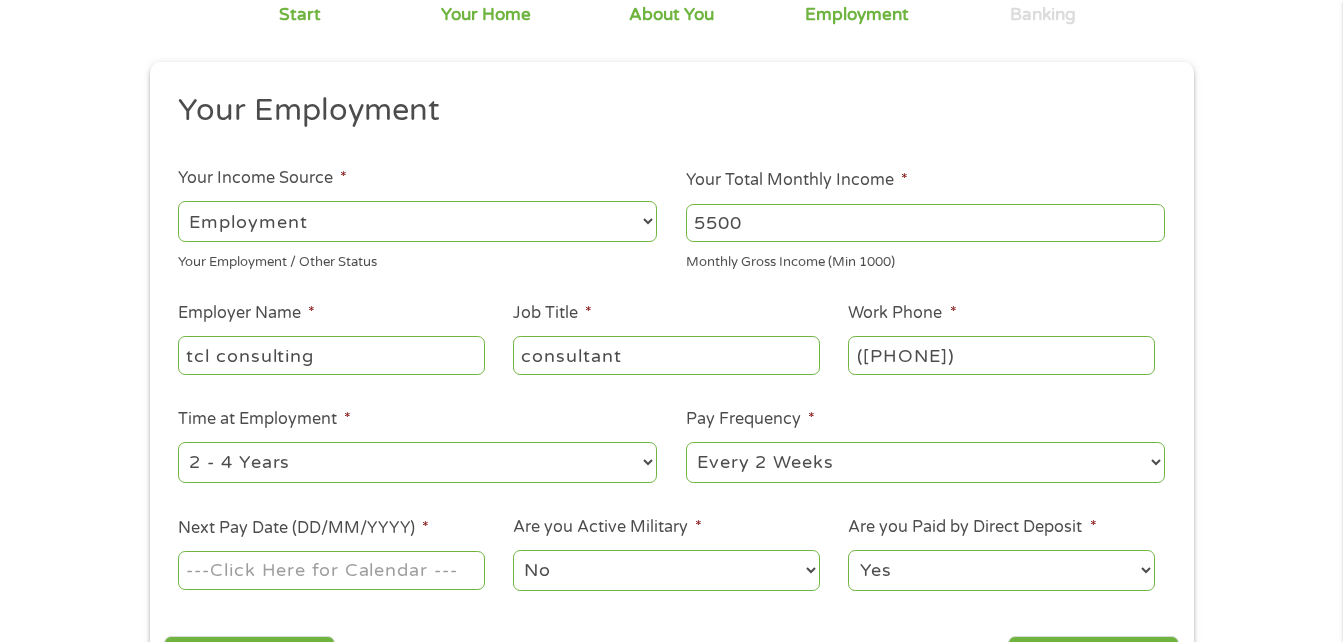 scroll, scrollTop: 240, scrollLeft: 0, axis: vertical 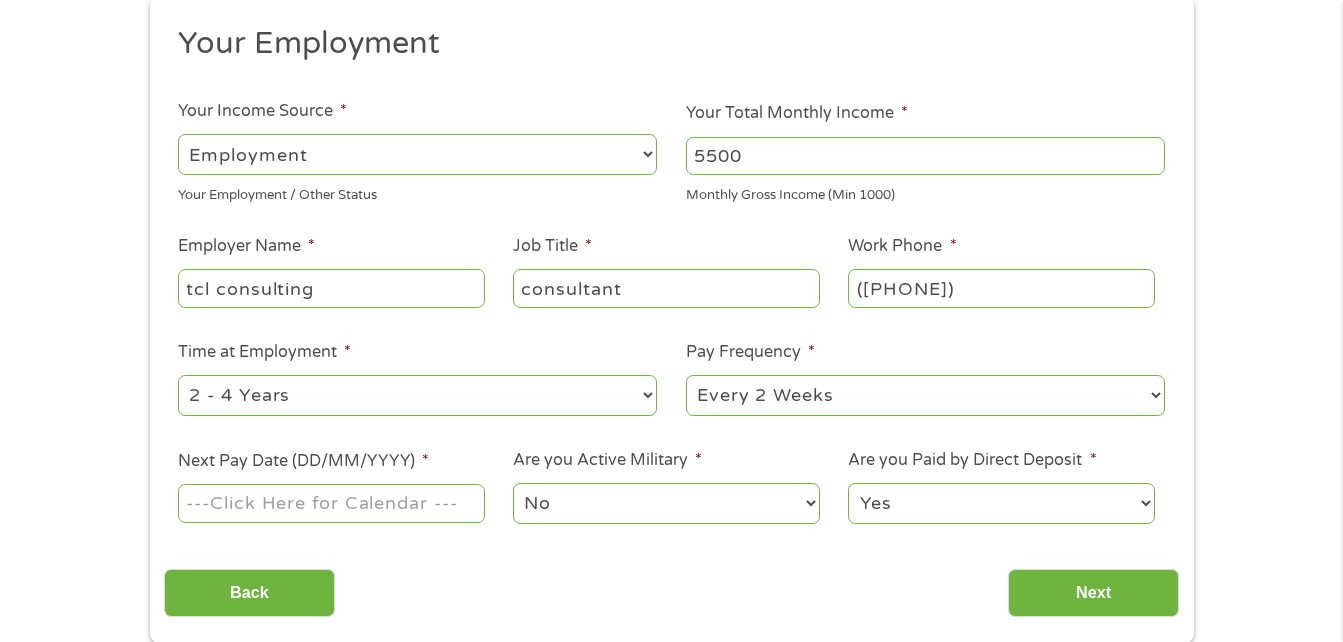 click on "--- Choose one --- 1 Year or less 1 - 2 Years 2 - 4 Years Over 4 Years" at bounding box center (417, 395) 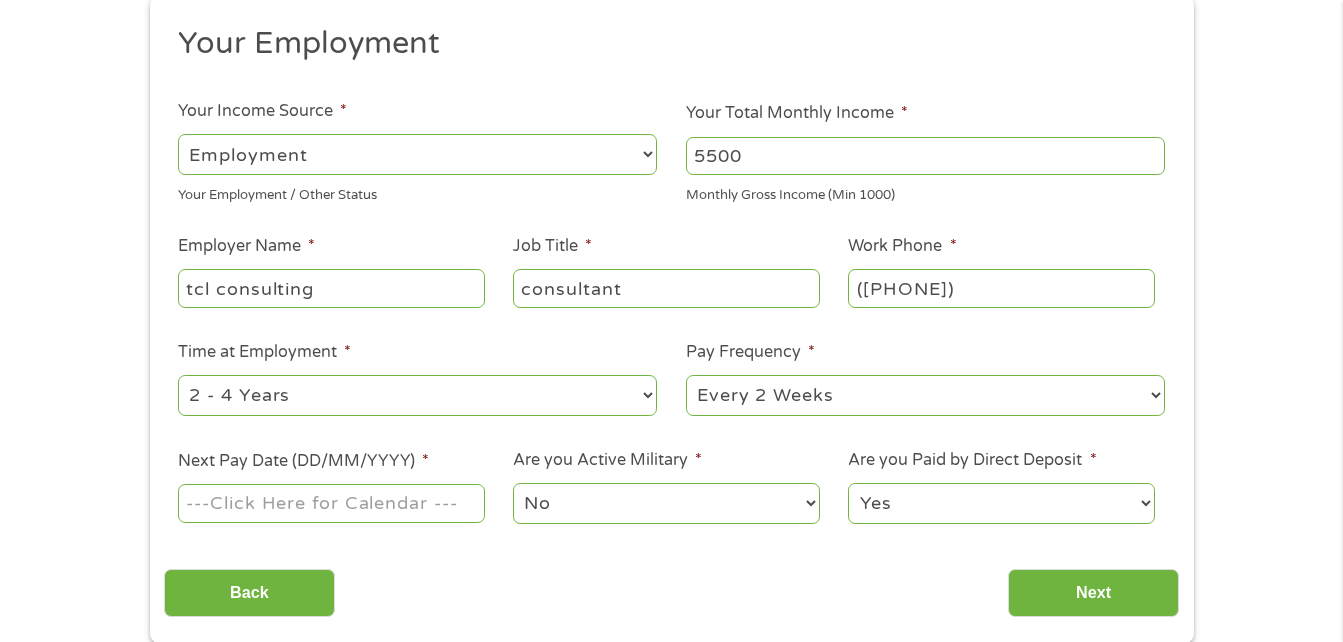 select on "60months" 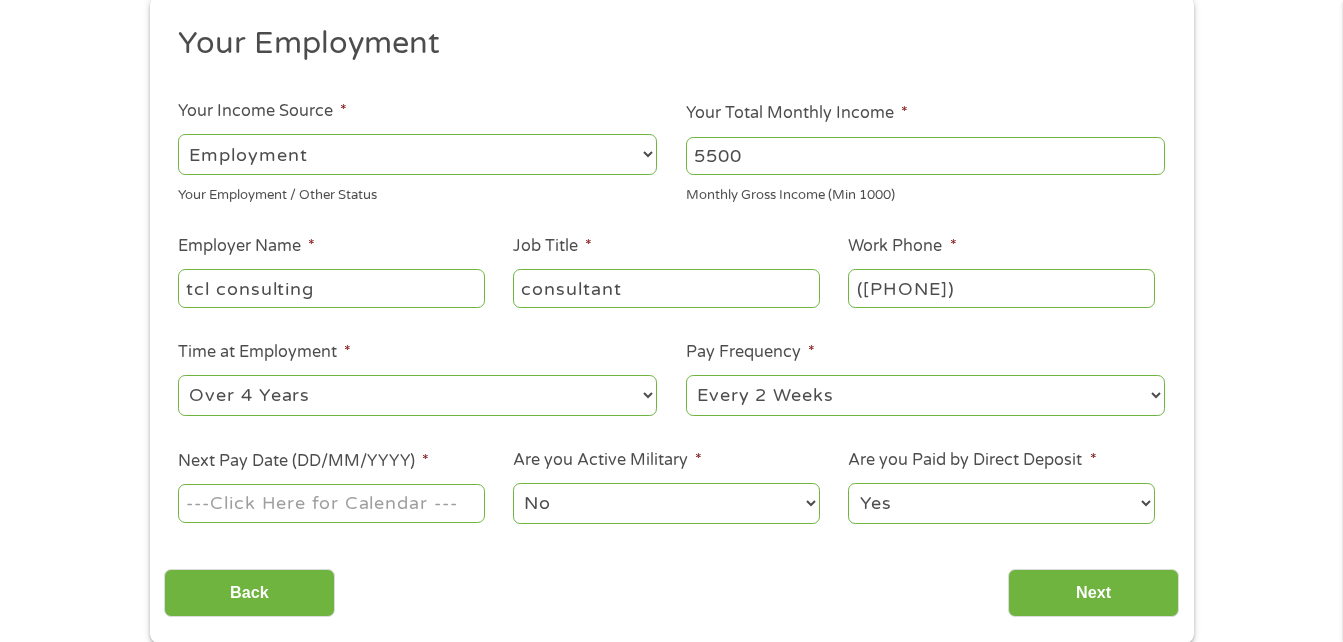 click on "--- Choose one --- 1 Year or less 1 - 2 Years 2 - 4 Years Over 4 Years" at bounding box center (417, 395) 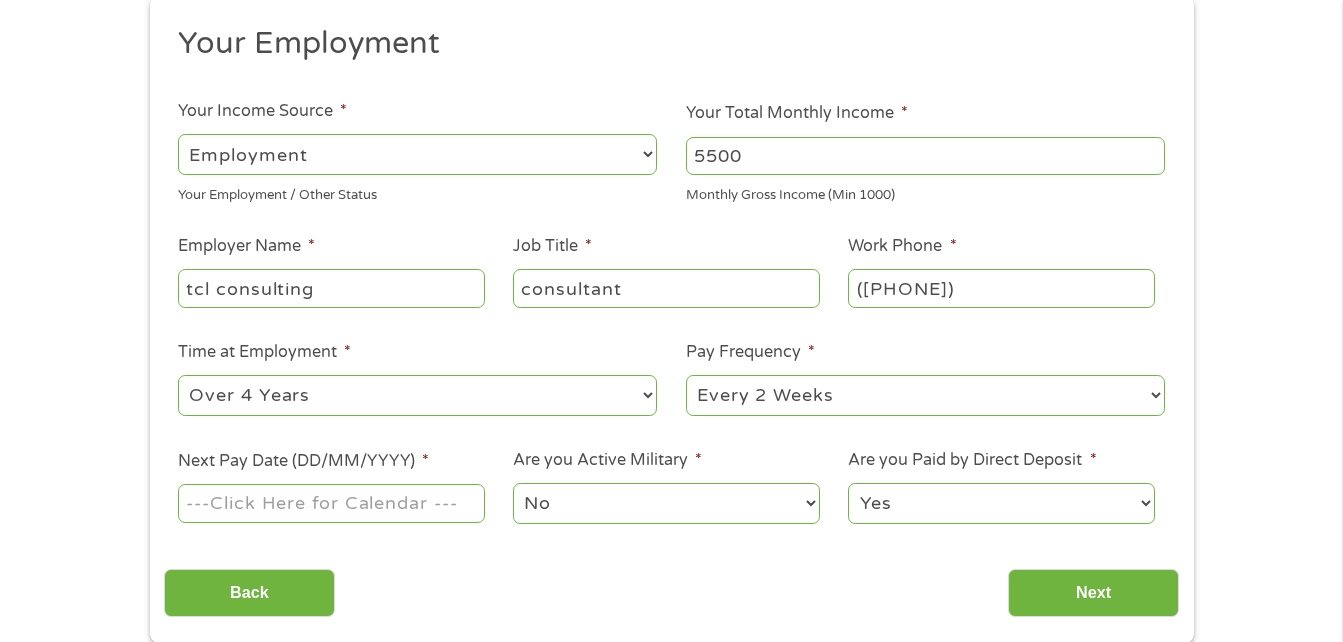 click on "--- Choose one --- Every 2 Weeks Every Week Monthly Semi-Monthly" at bounding box center [925, 395] 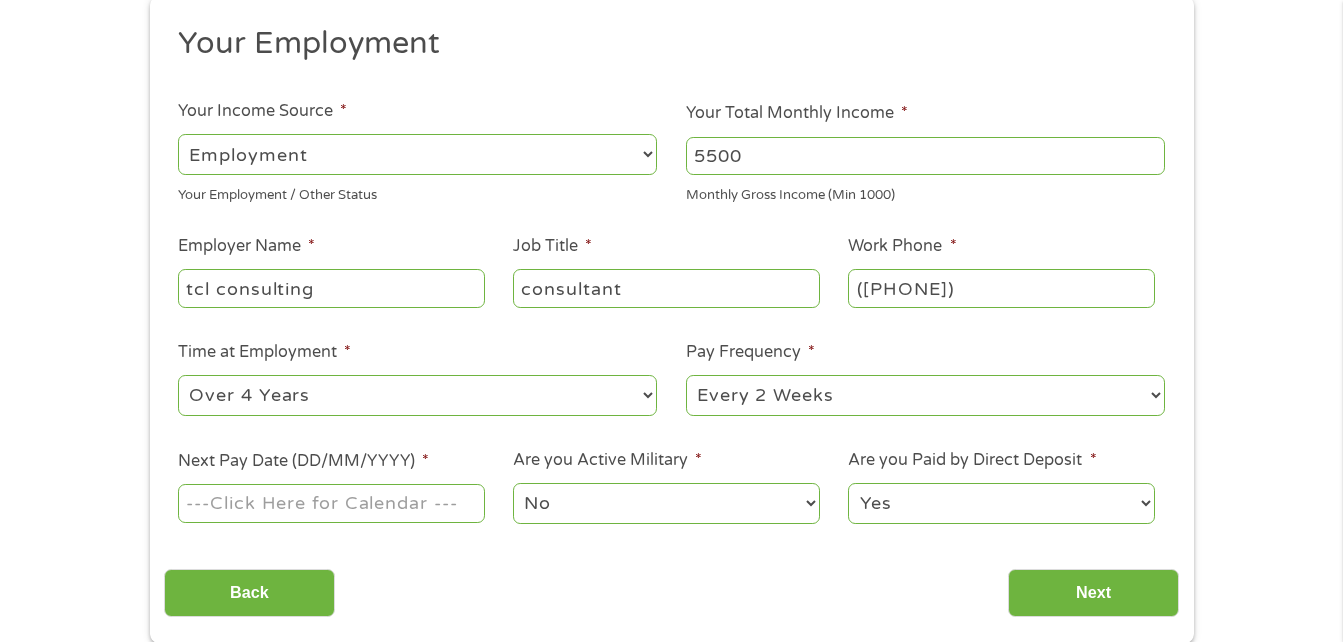 select on "semimonthly" 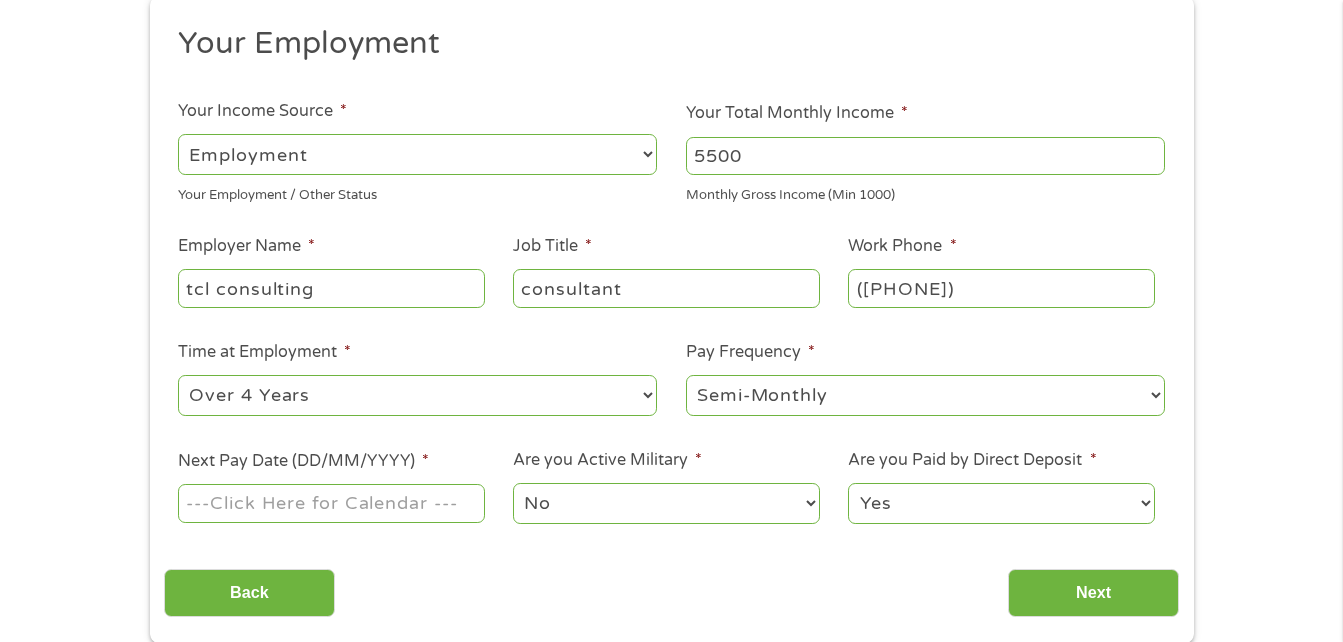 click on "--- Choose one --- Every 2 Weeks Every Week Monthly Semi-Monthly" at bounding box center [925, 395] 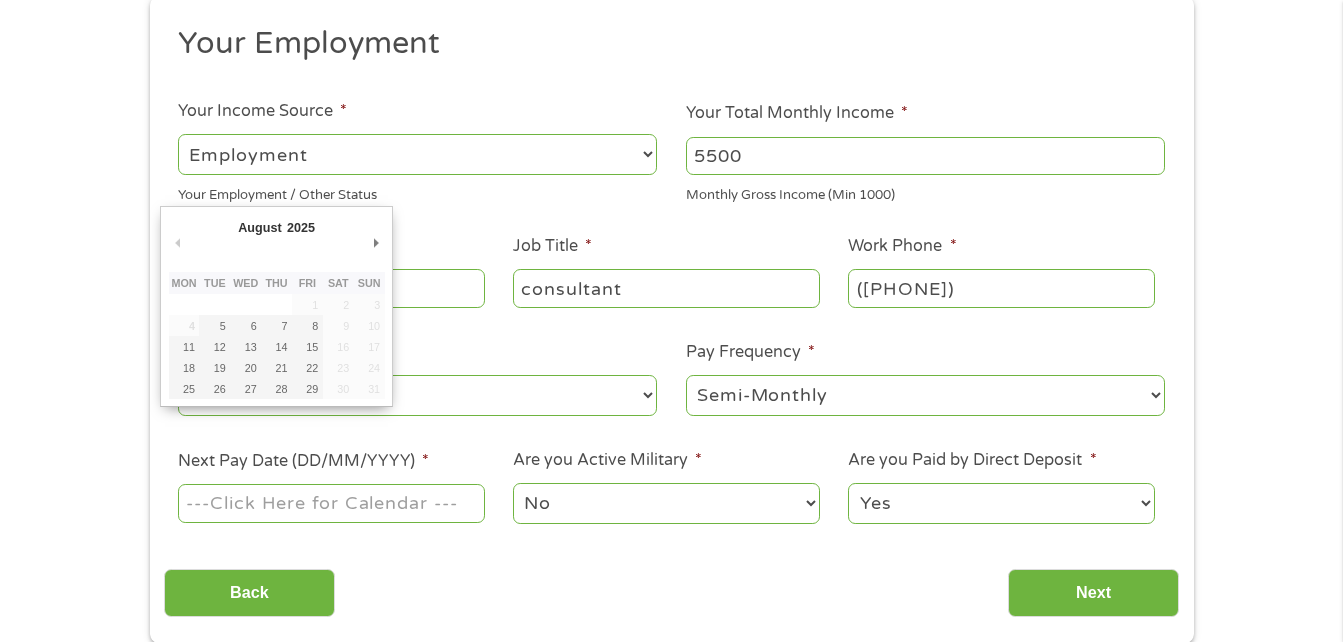 click on "Next Pay Date (DD/MM/YYYY) *" at bounding box center (331, 503) 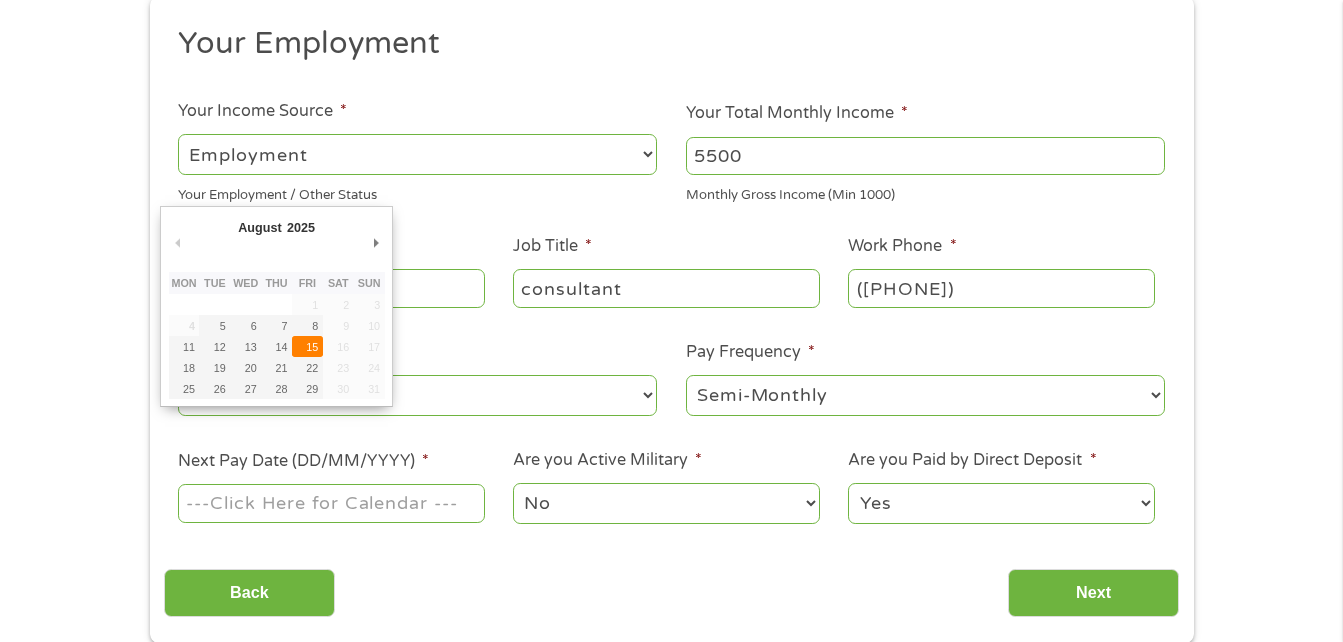 type on "15/08/2025" 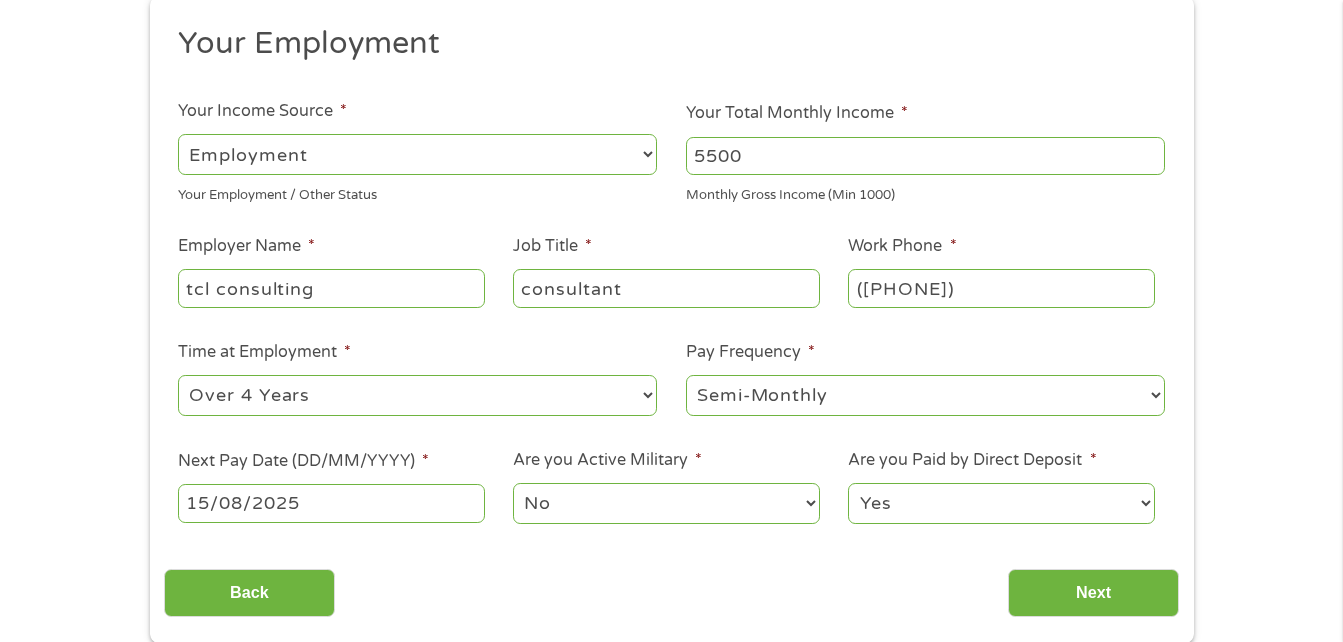 click on "Yes No" at bounding box center [1001, 503] 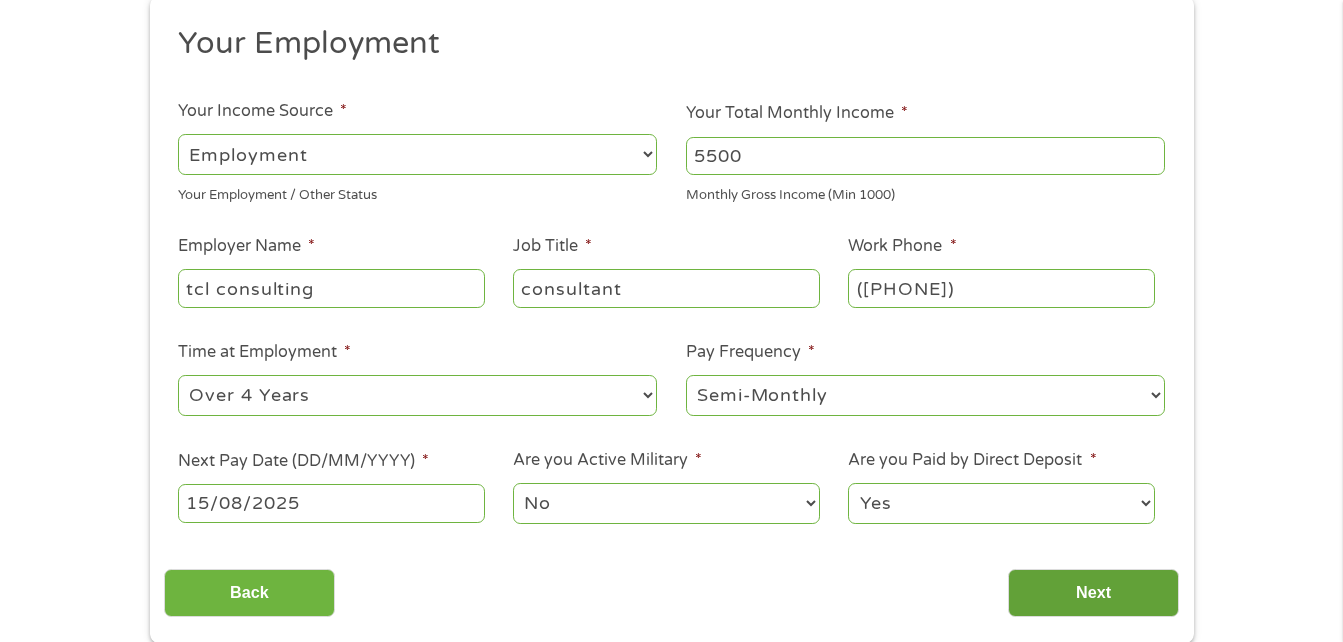 click on "Next" at bounding box center [1093, 593] 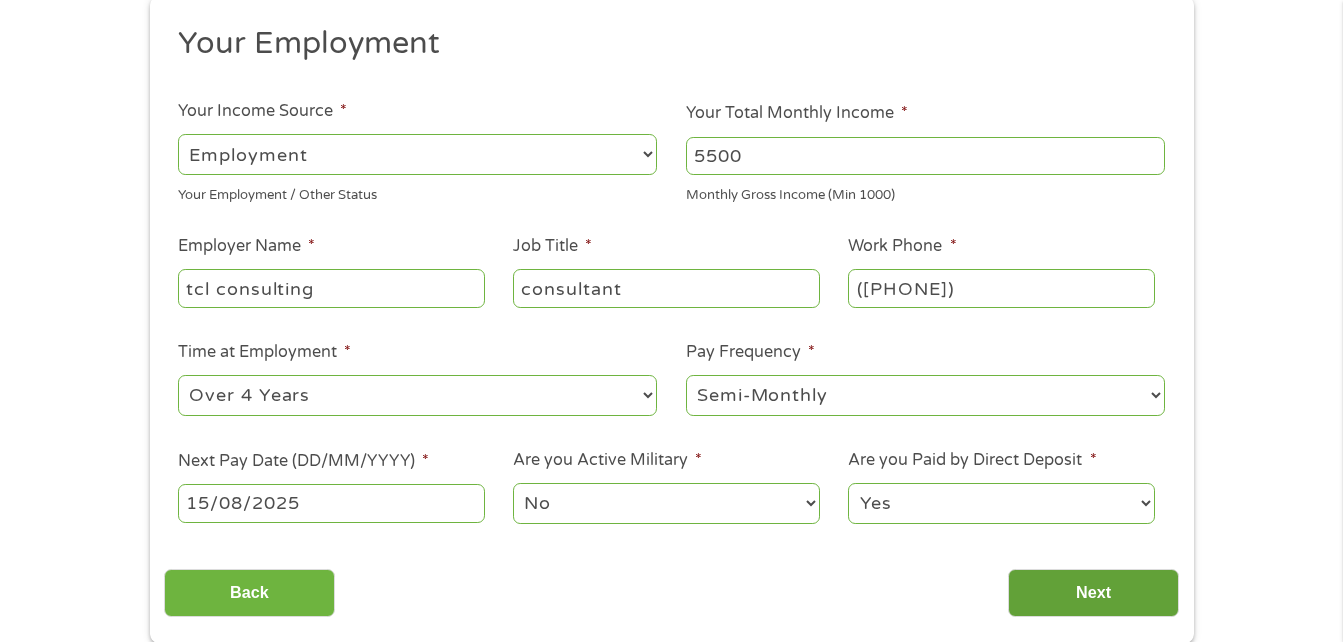 scroll, scrollTop: 8, scrollLeft: 8, axis: both 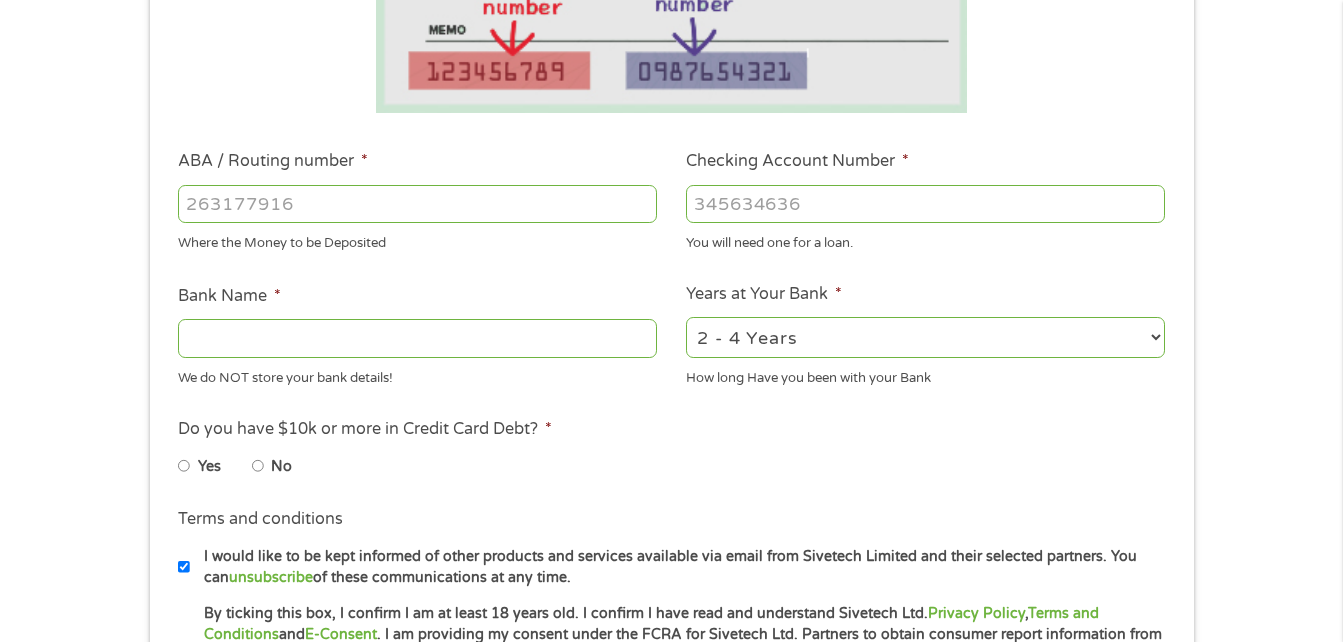 click on "ABA / Routing number *" at bounding box center (417, 204) 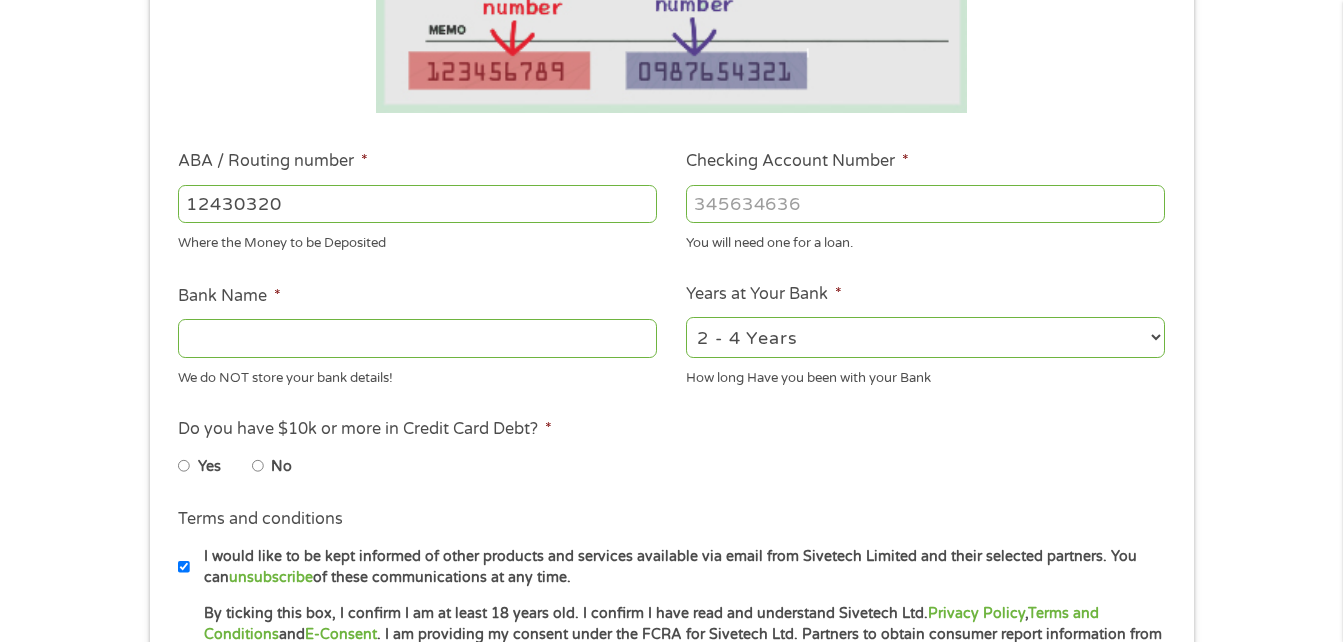 type on "124303201" 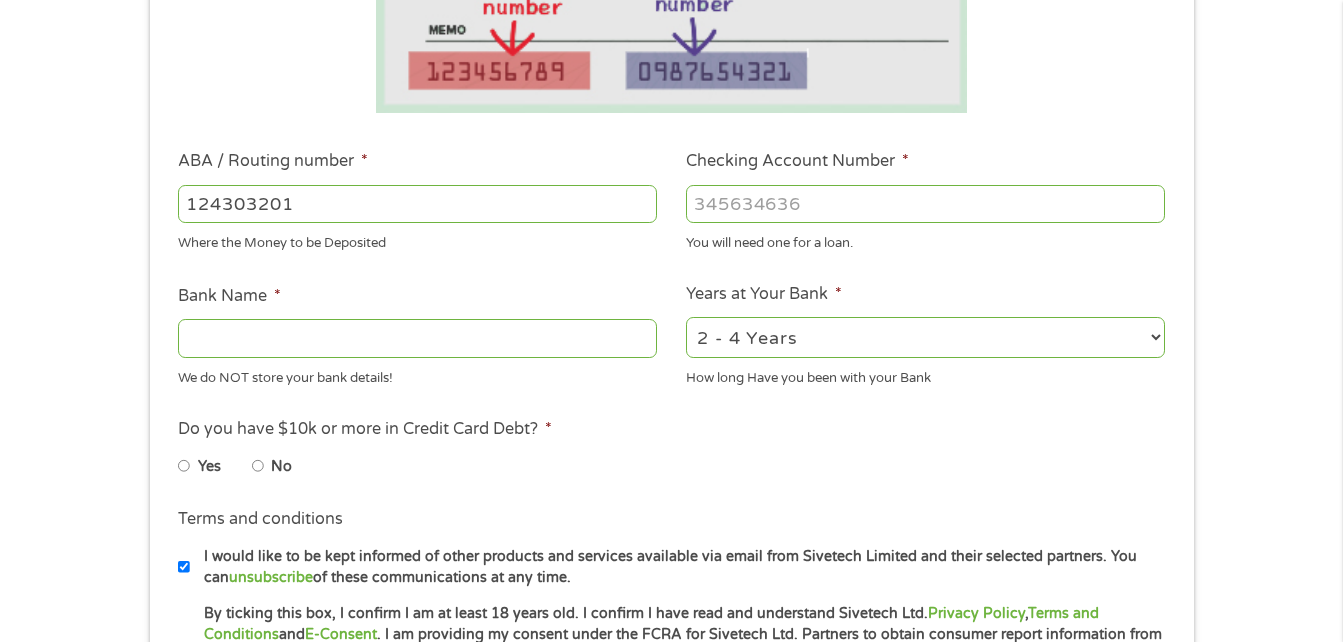 type on "VARO BANK, NATIONAL ASSOCIATION" 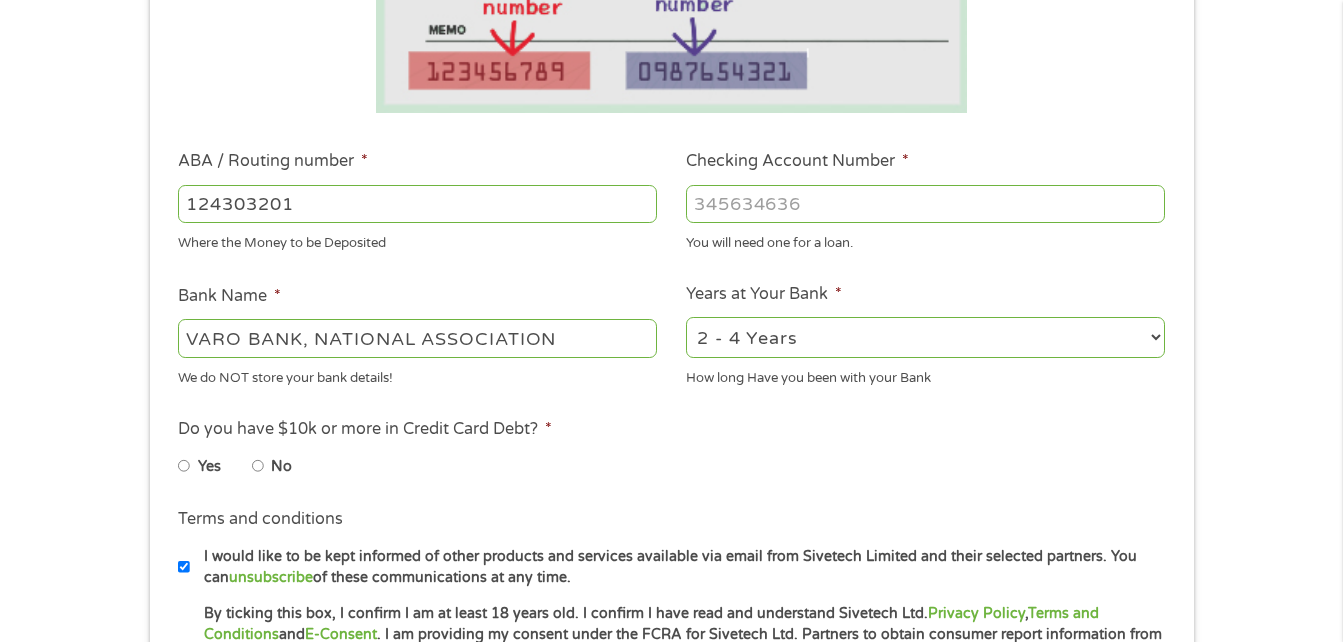 type on "124303201" 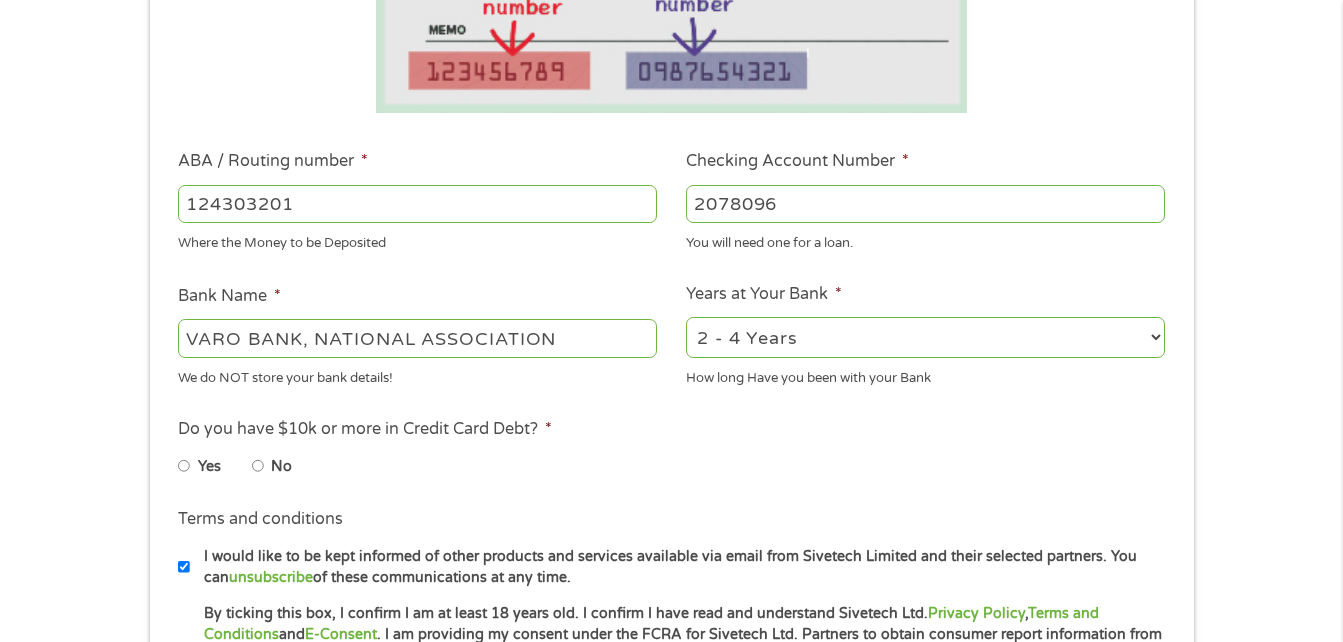 type on "2078096" 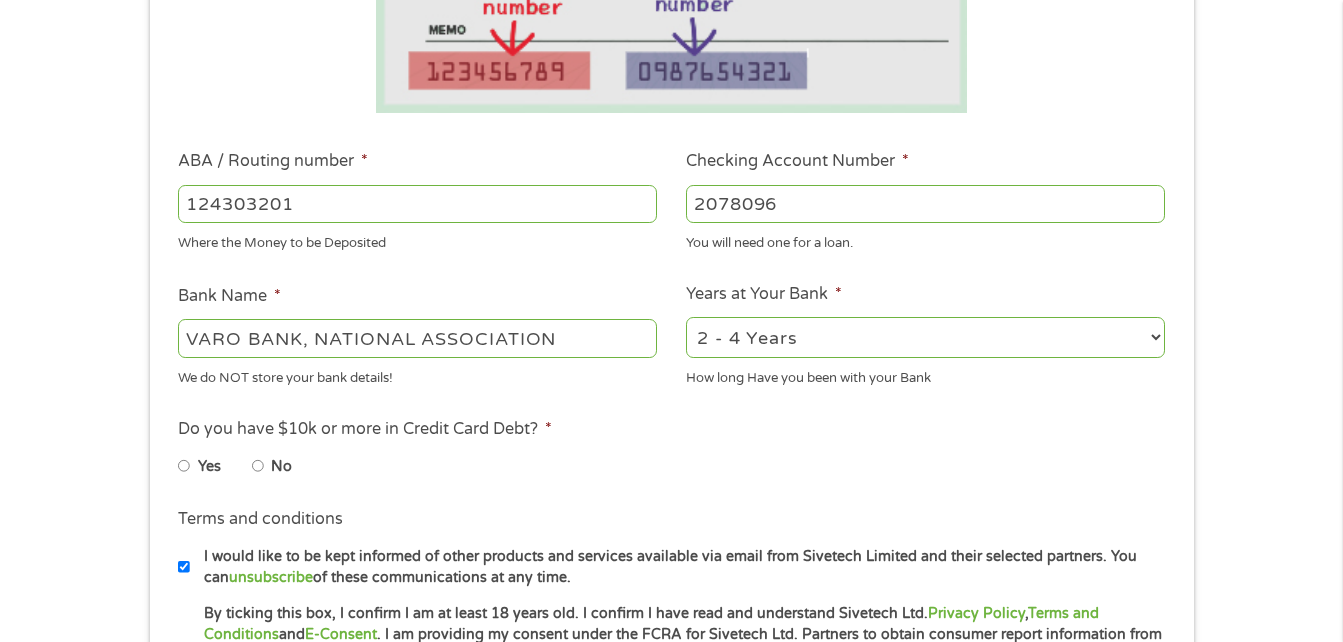 click on "2 - 4 Years 6 - 12 Months 1 - 2 Years Over 4 Years" at bounding box center [925, 337] 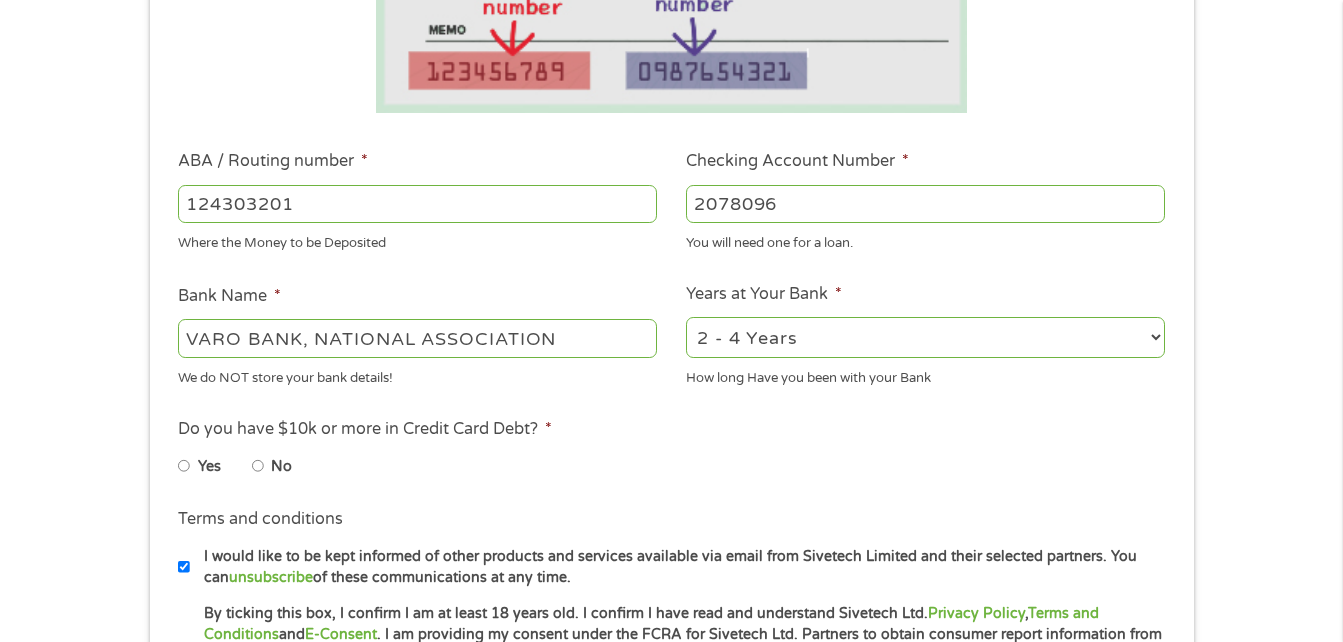 select on "60months" 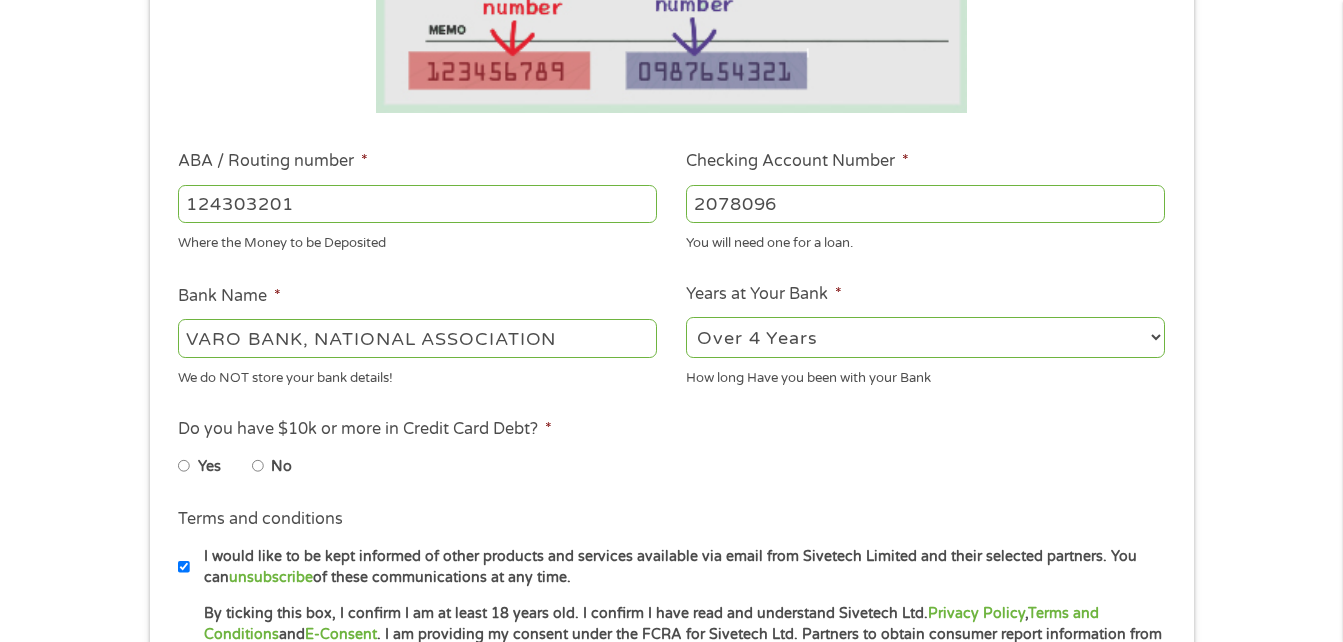 click on "2 - 4 Years 6 - 12 Months 1 - 2 Years Over 4 Years" at bounding box center (925, 337) 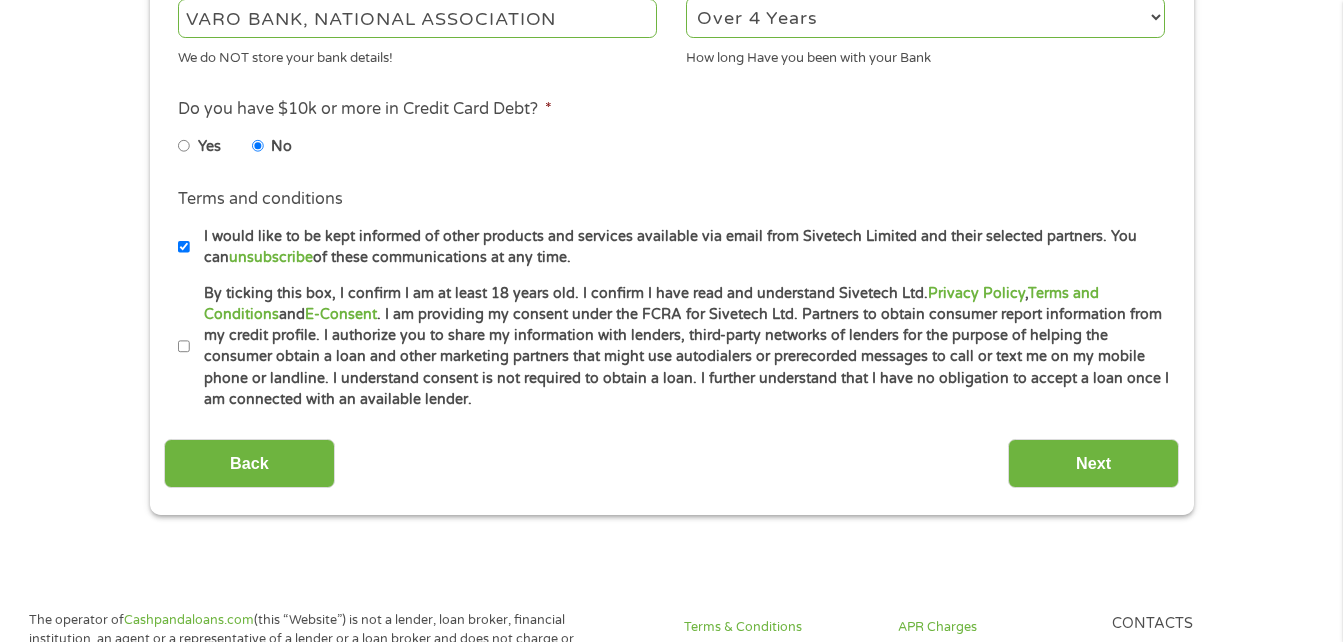 scroll, scrollTop: 826, scrollLeft: 0, axis: vertical 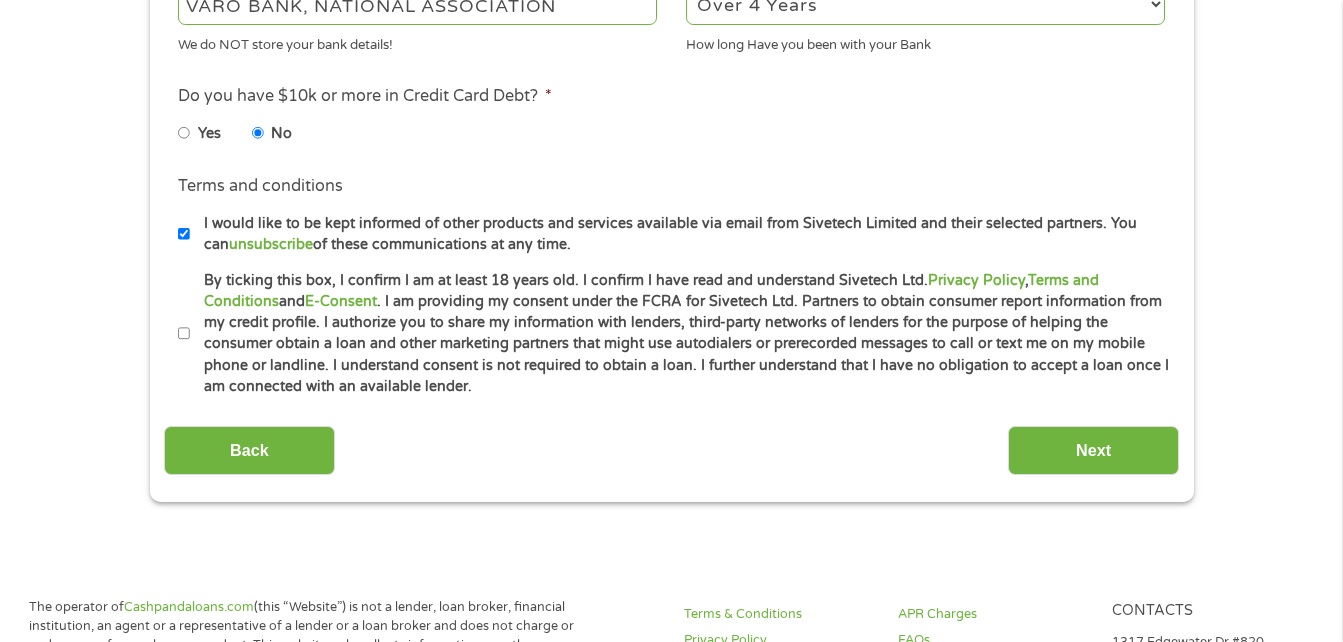 click on "Terms and conditions *
By ticking this box, I confirm I am at least 18 years old. I confirm I have read and understand Sivetech Ltd.  Privacy Policy ,  Terms and Conditions  and  E-Consent . I am providing my consent under the FCRA for Sivetech Ltd. Partners to obtain consumer report information from my credit profile. I authorize you to share my information with lenders, third-party networks of lenders for the purpose of helping the consumer obtain a loan and other marketing partners that might use autodialers or prerecorded messages to call or text me on my mobile phone or landline. I understand consent is not required to obtain a loan. I further understand that I have no obligation to accept a loan once I am connected with an available lender." at bounding box center (671, 334) 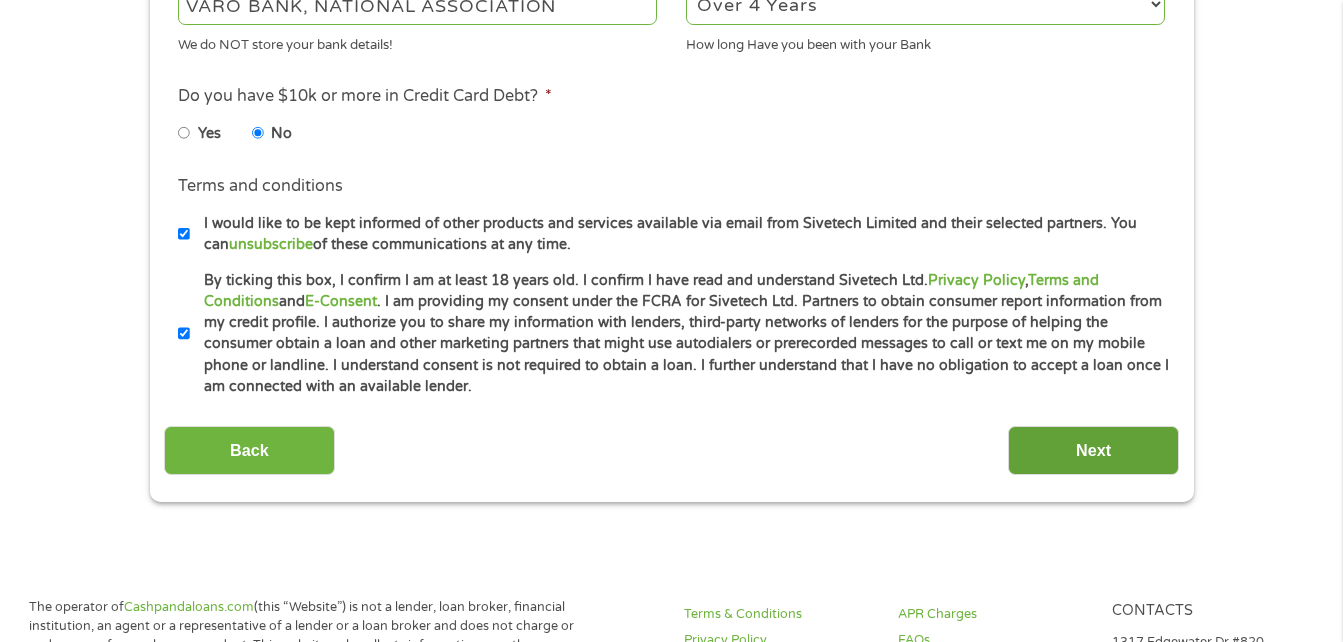 click on "Next" at bounding box center (1093, 450) 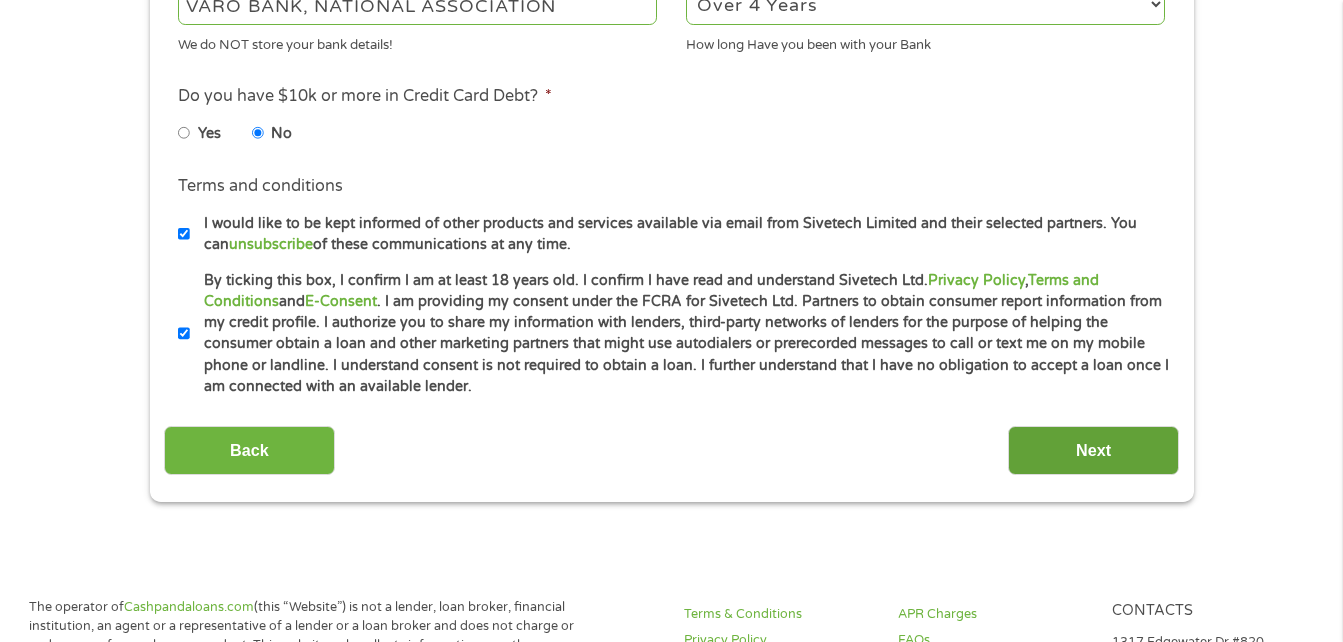 scroll, scrollTop: 8, scrollLeft: 8, axis: both 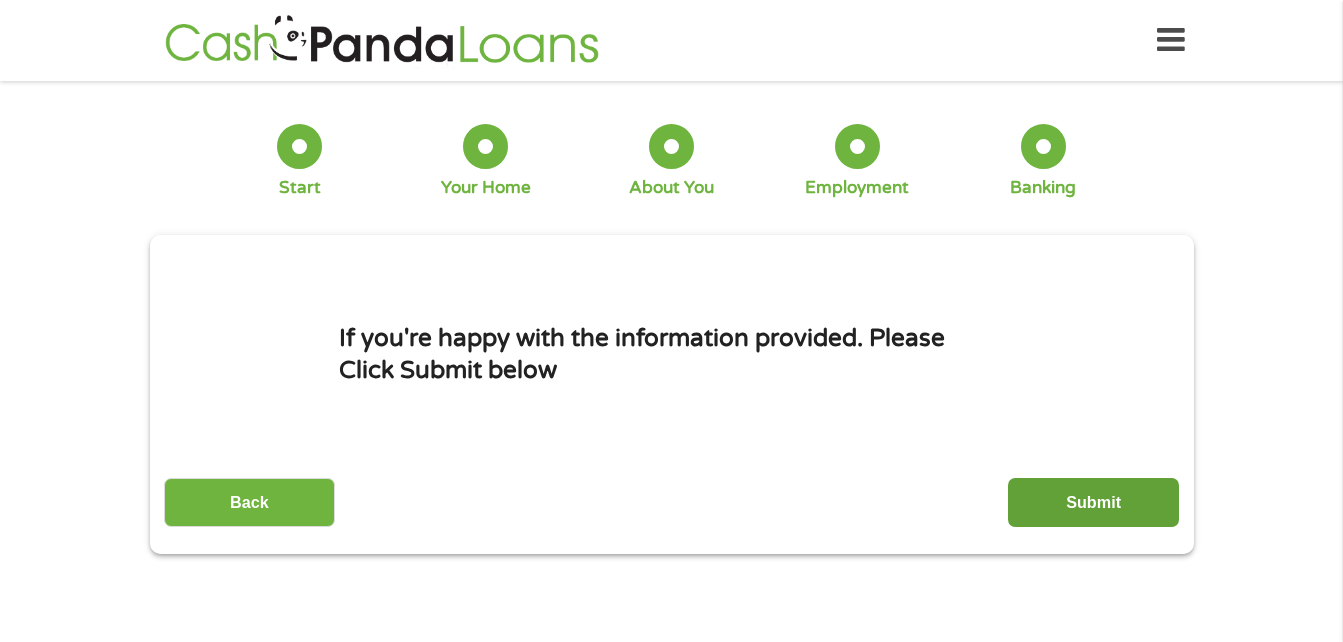 click on "Submit" at bounding box center (1093, 502) 